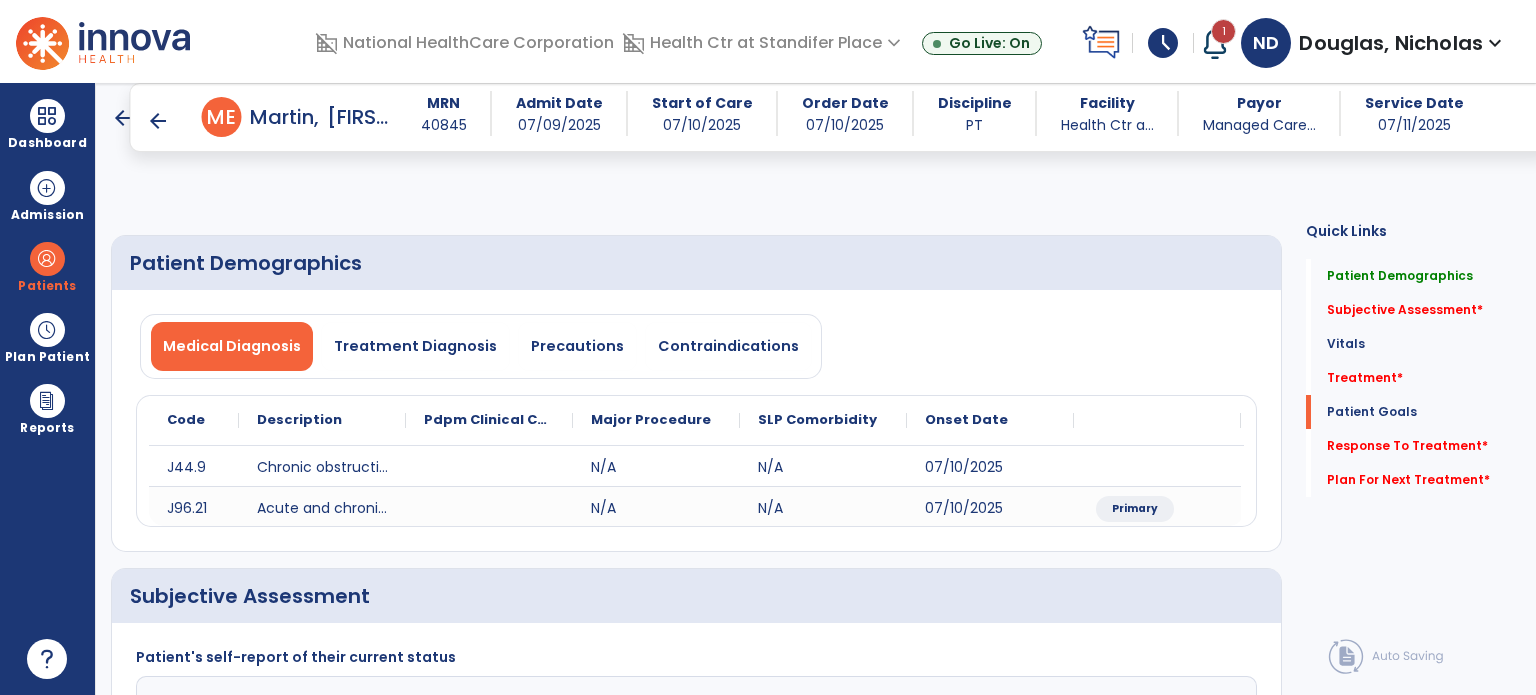 select on "*" 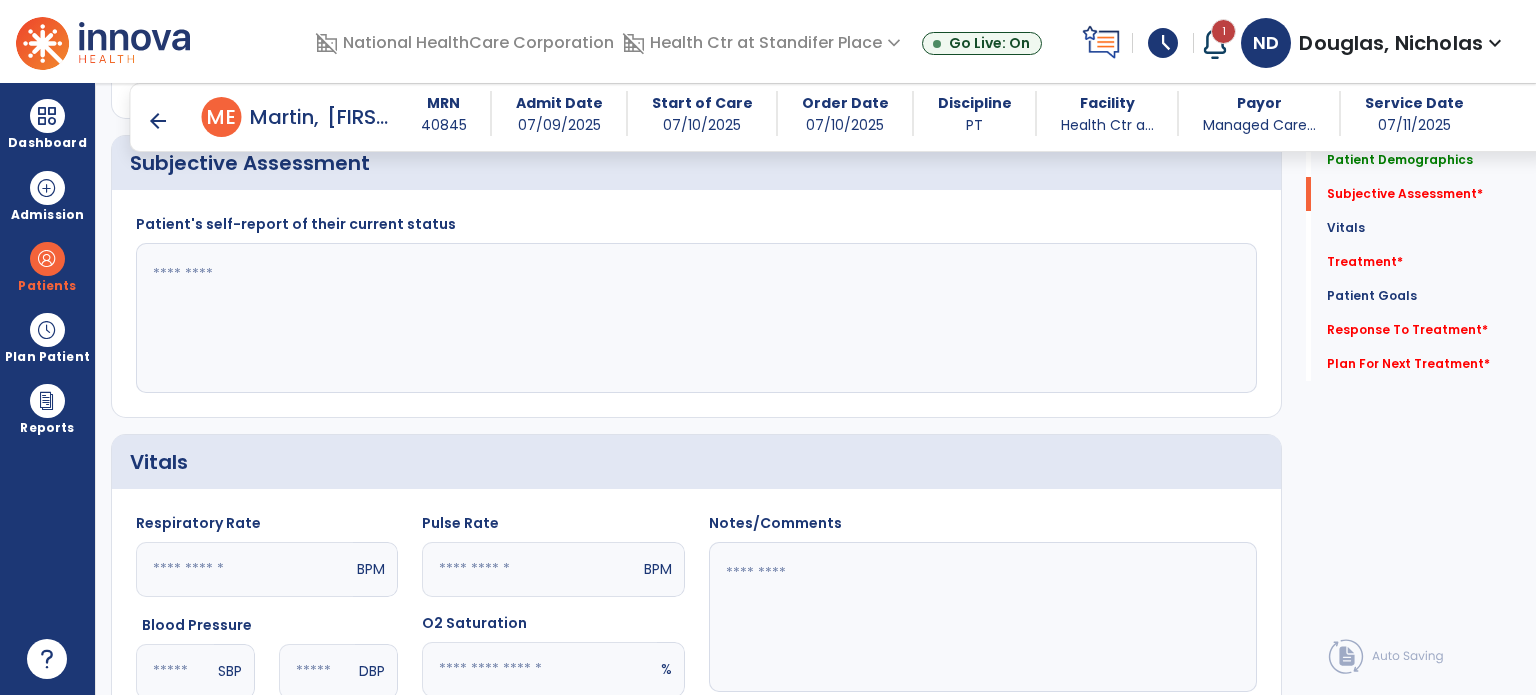 scroll, scrollTop: 332, scrollLeft: 0, axis: vertical 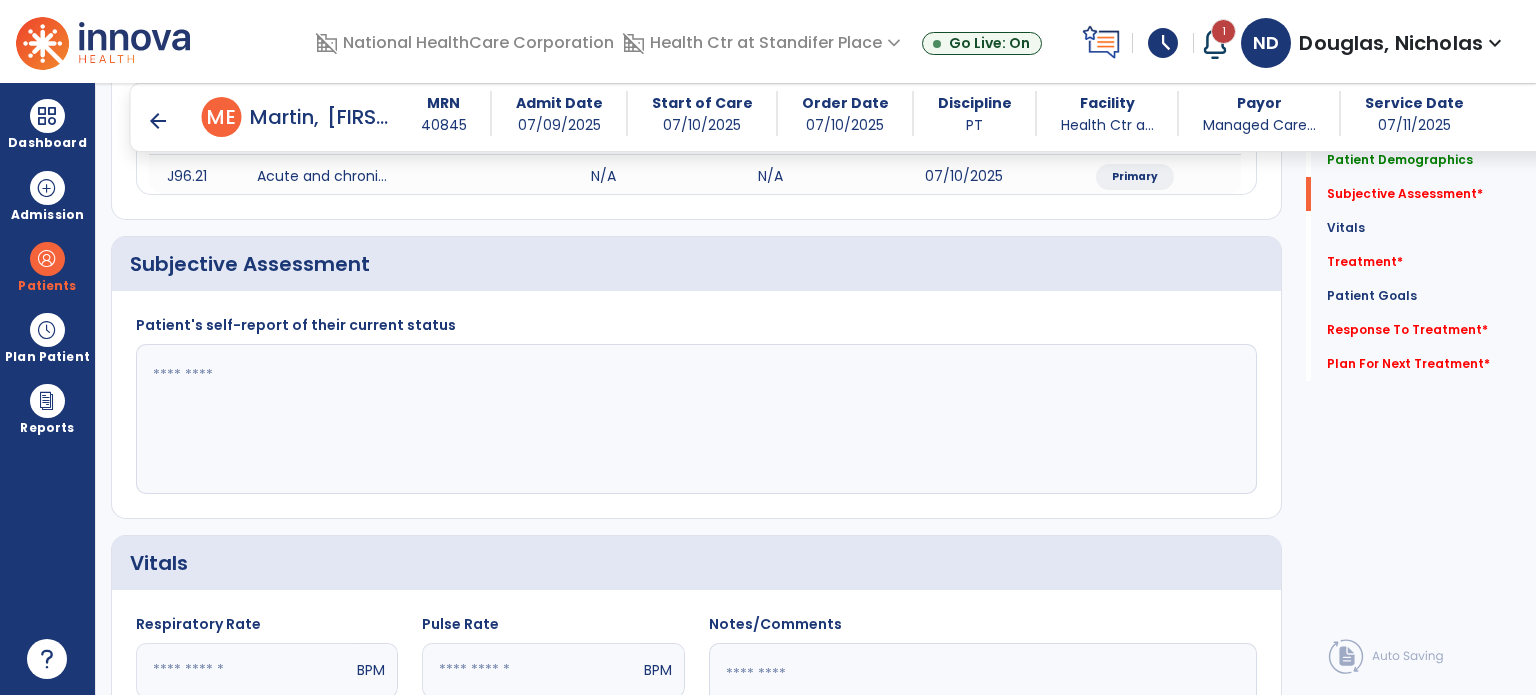 click 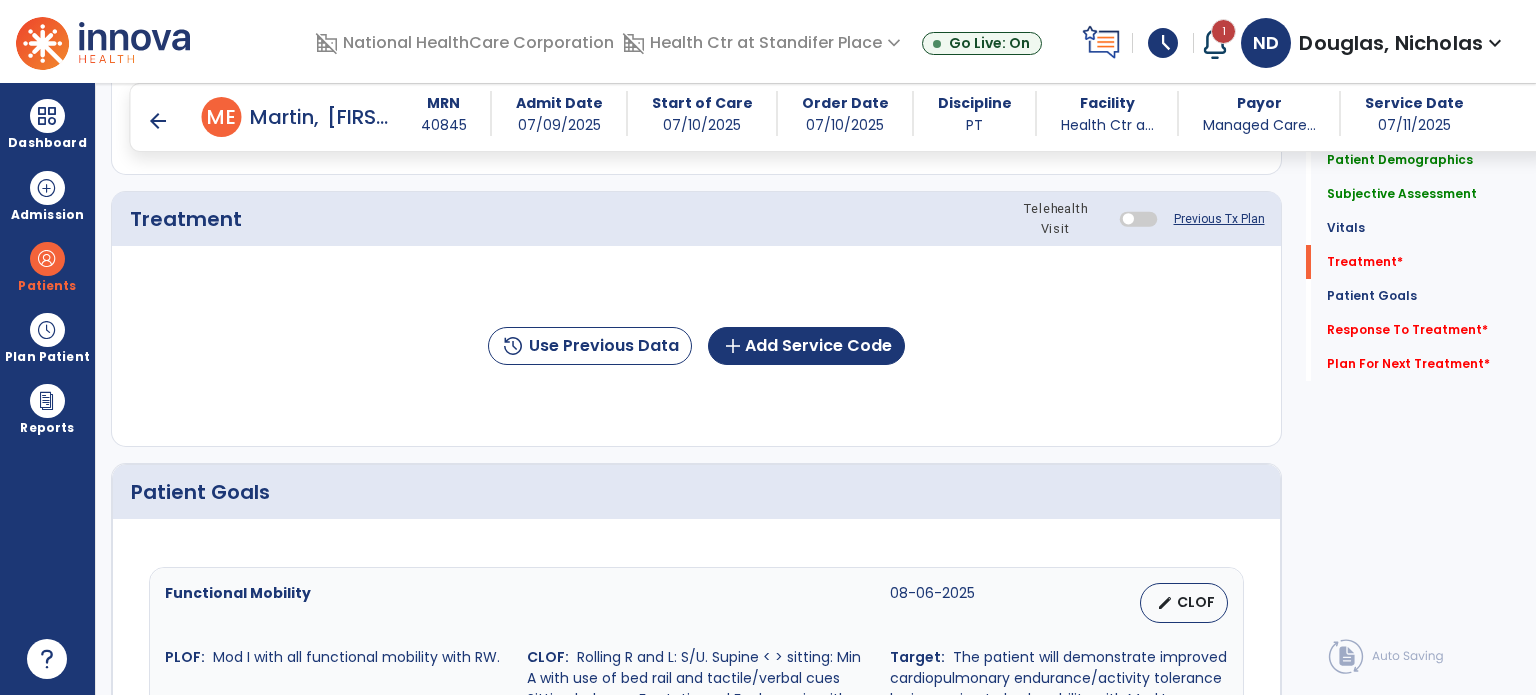 scroll, scrollTop: 1099, scrollLeft: 0, axis: vertical 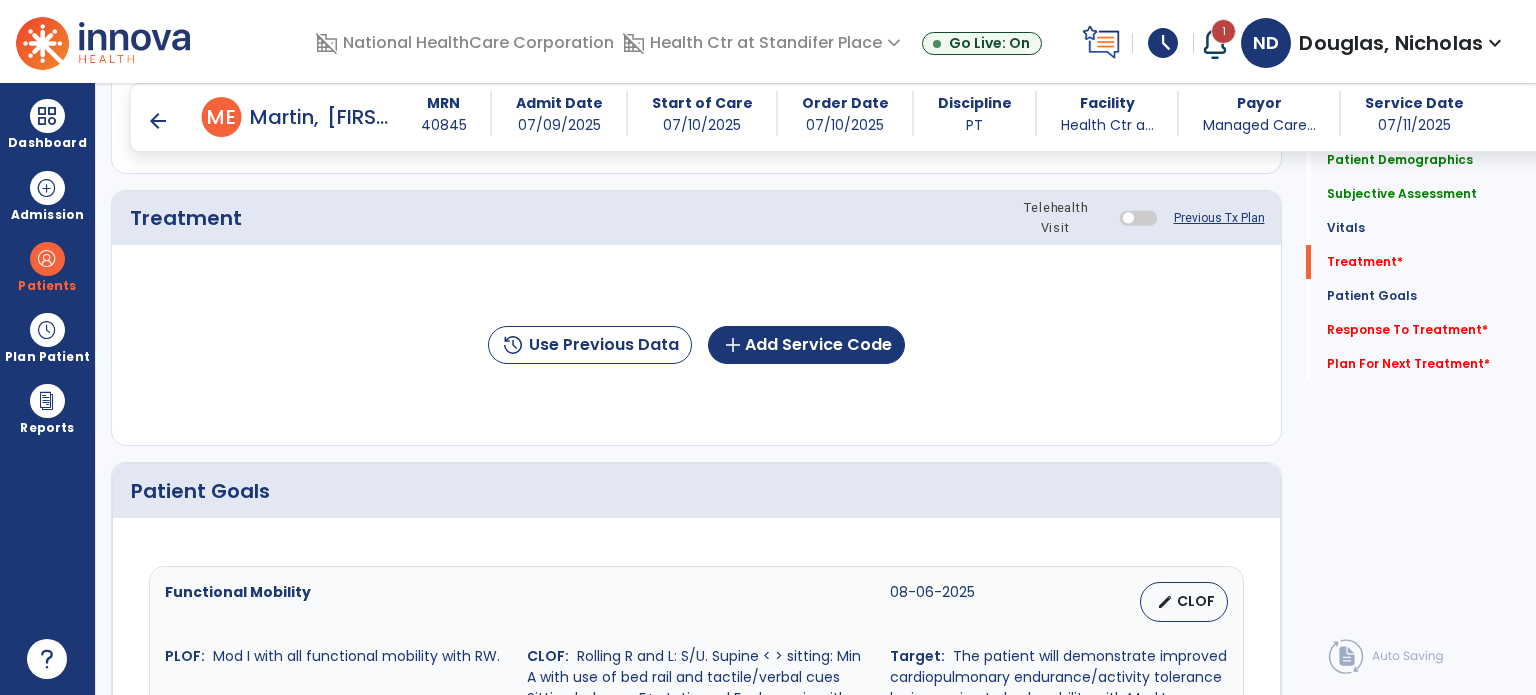 type on "**********" 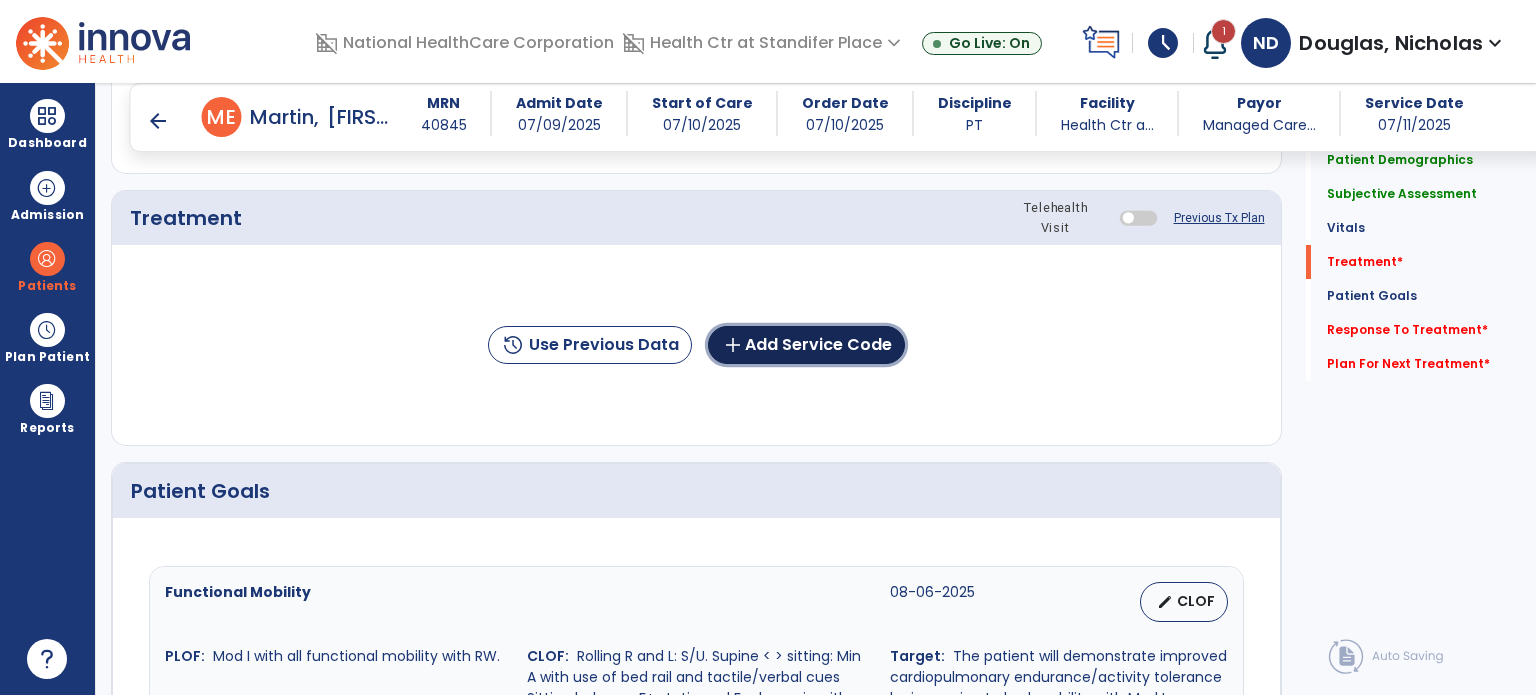 click on "add  Add Service Code" 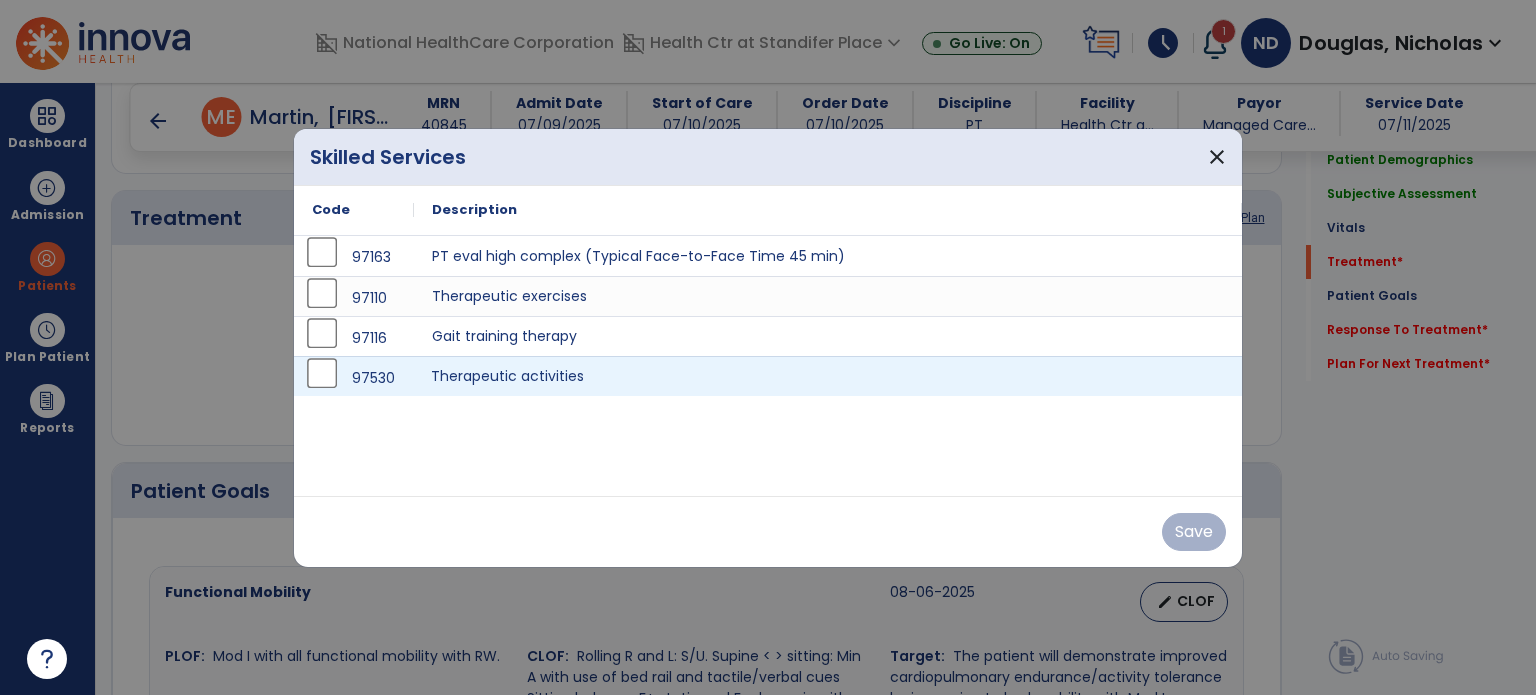 click on "Therapeutic activities" at bounding box center [828, 376] 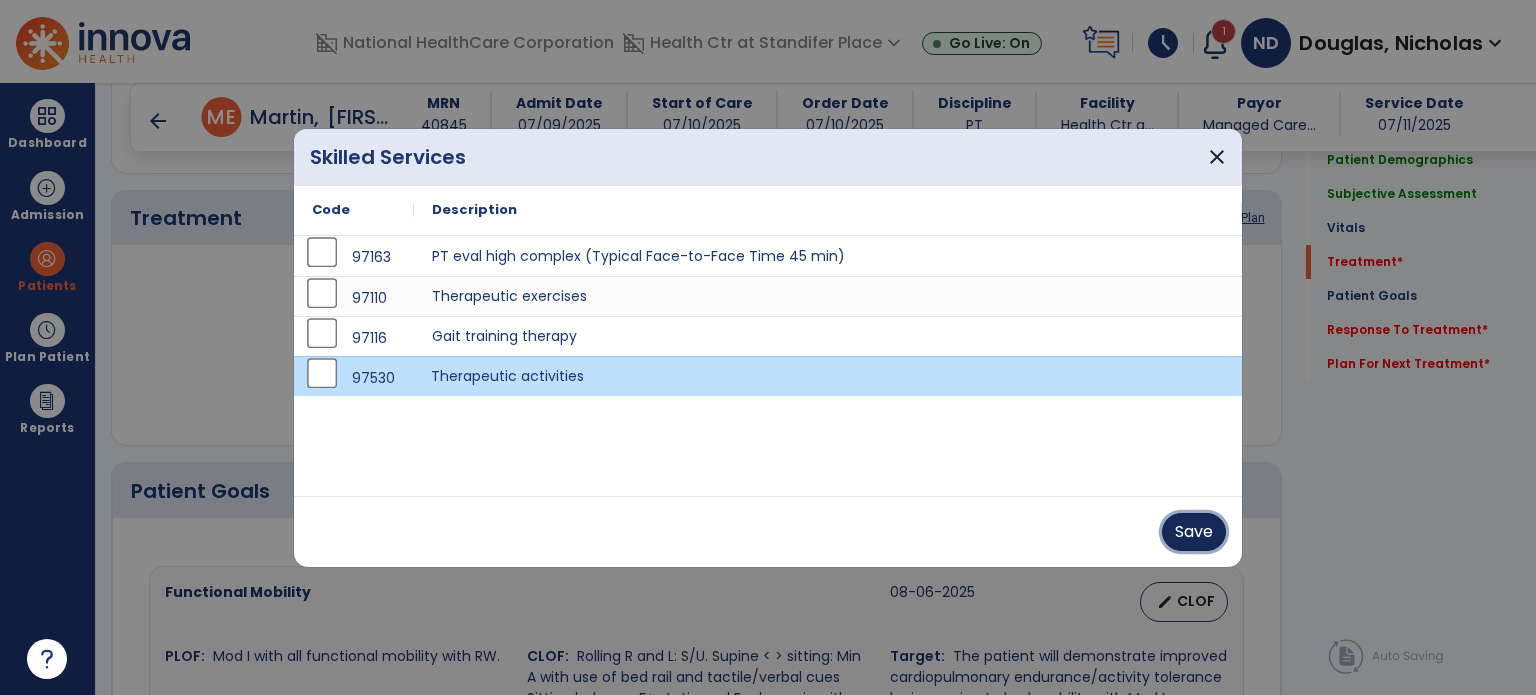 click on "Save" at bounding box center [1194, 532] 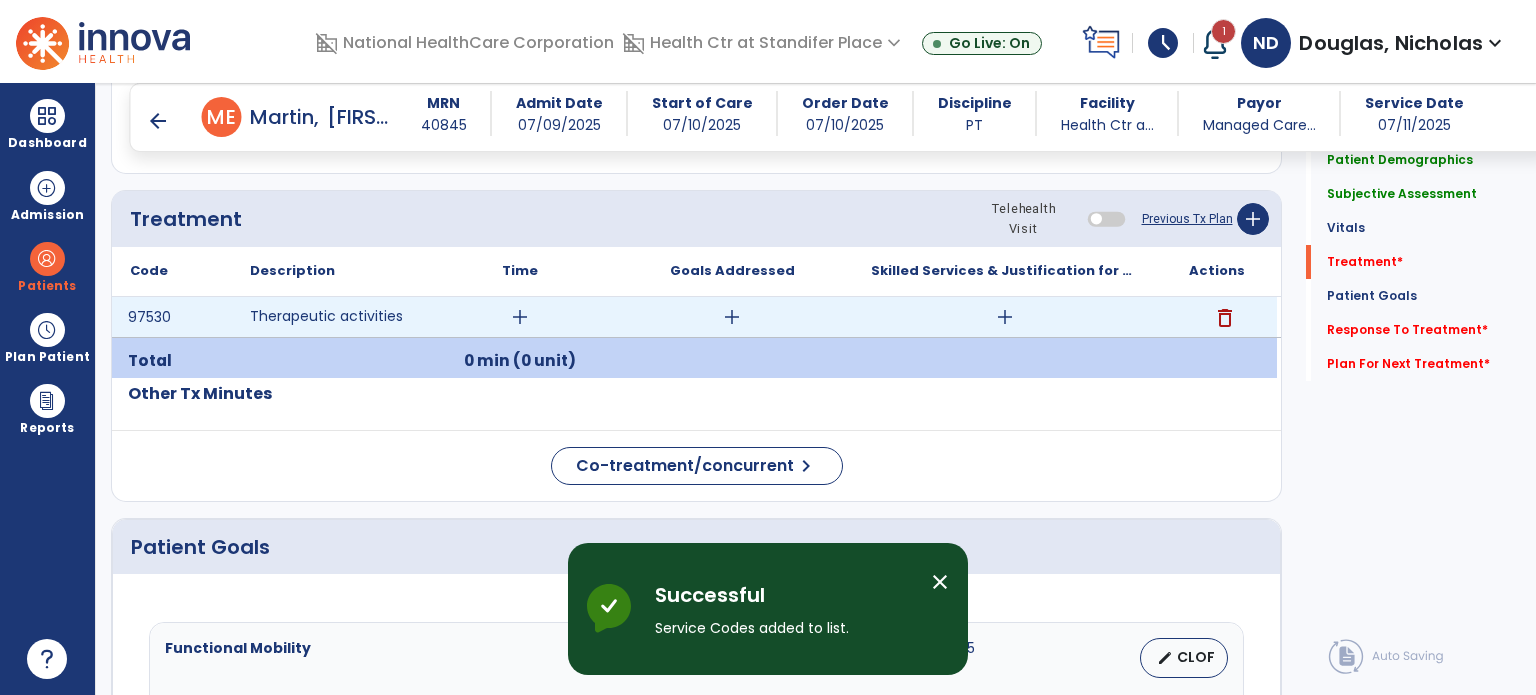 click on "add" at bounding box center (520, 317) 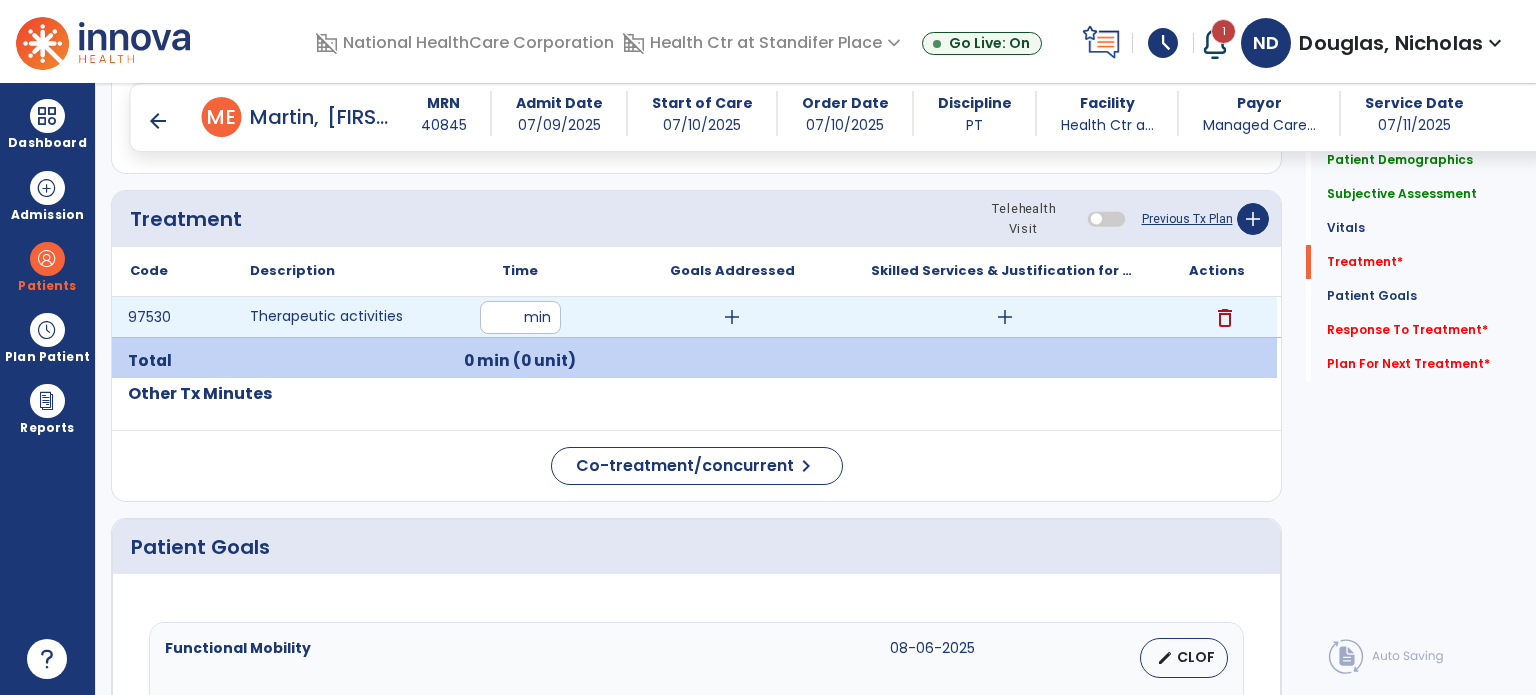 type on "**" 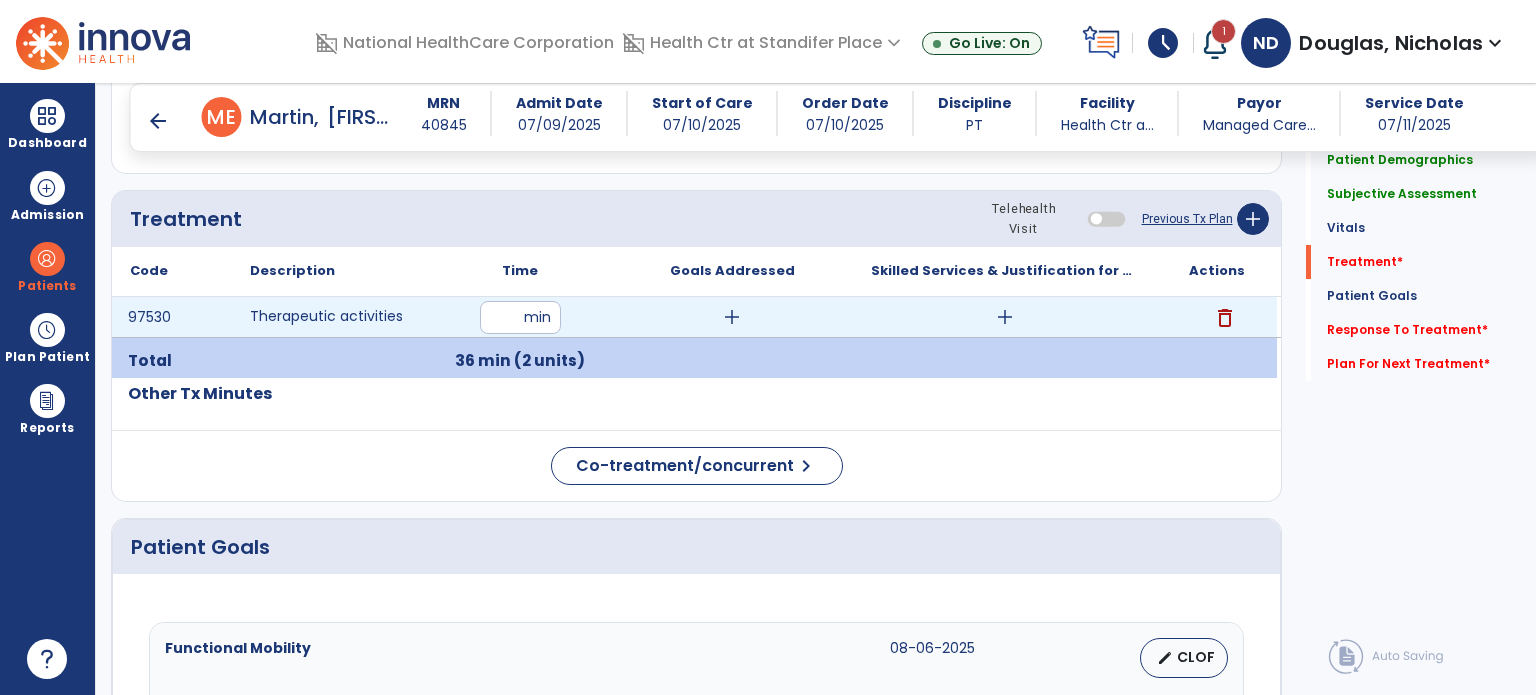 click on "add" at bounding box center (732, 317) 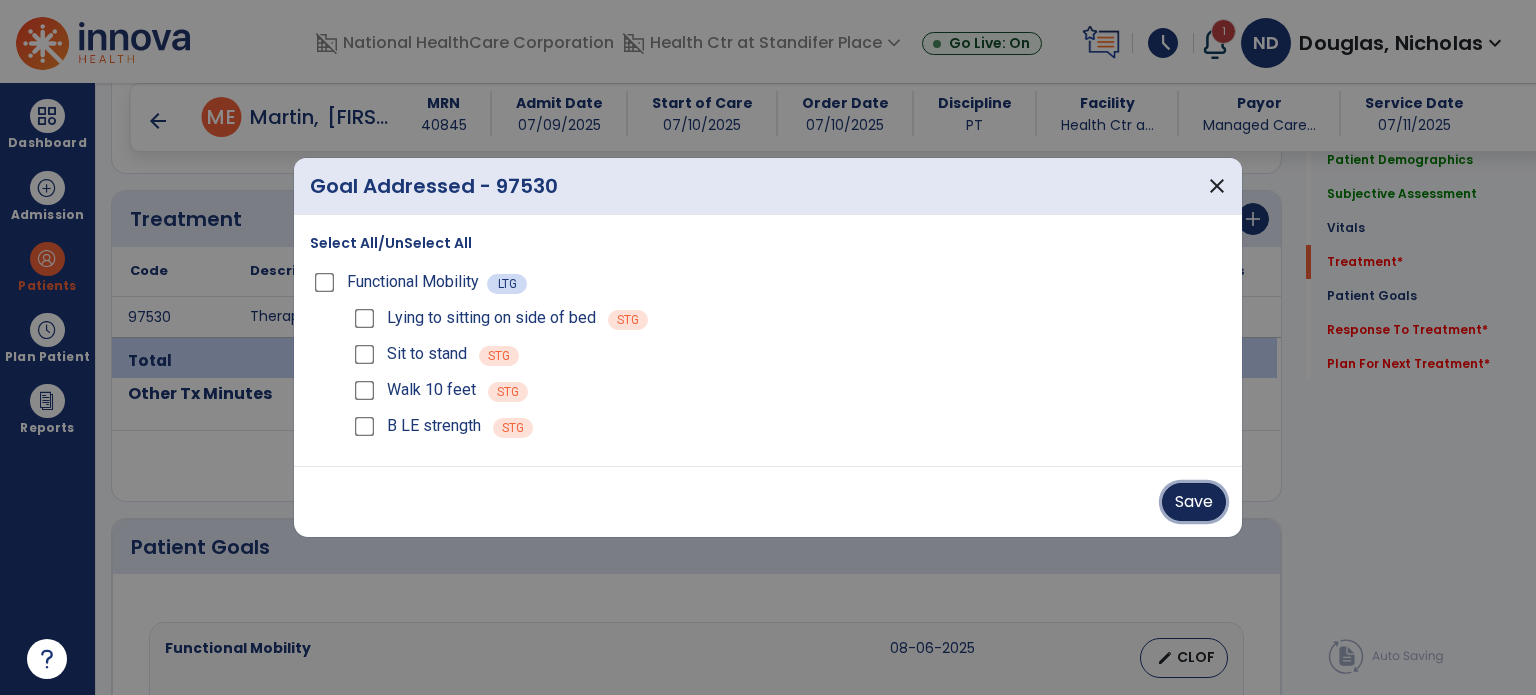 click on "Save" at bounding box center (1194, 502) 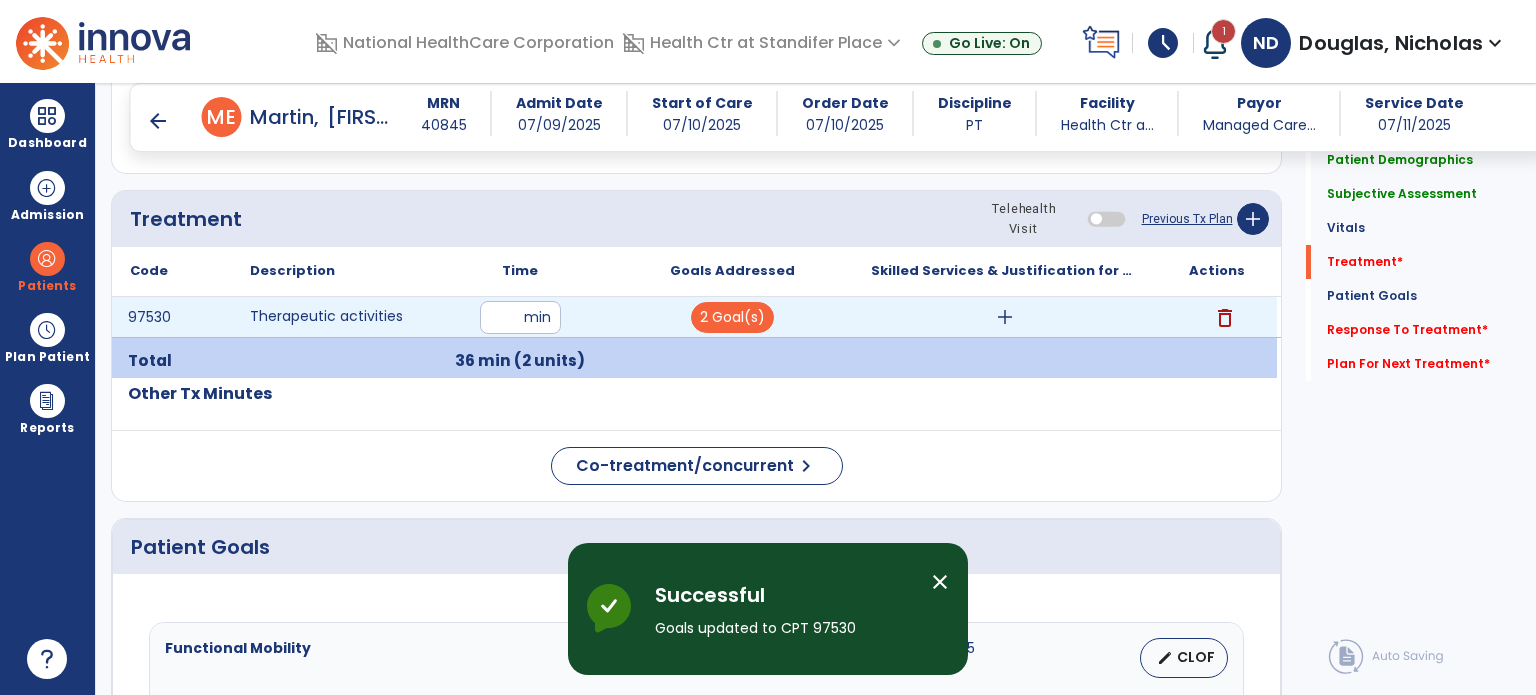 click on "add" at bounding box center [1004, 317] 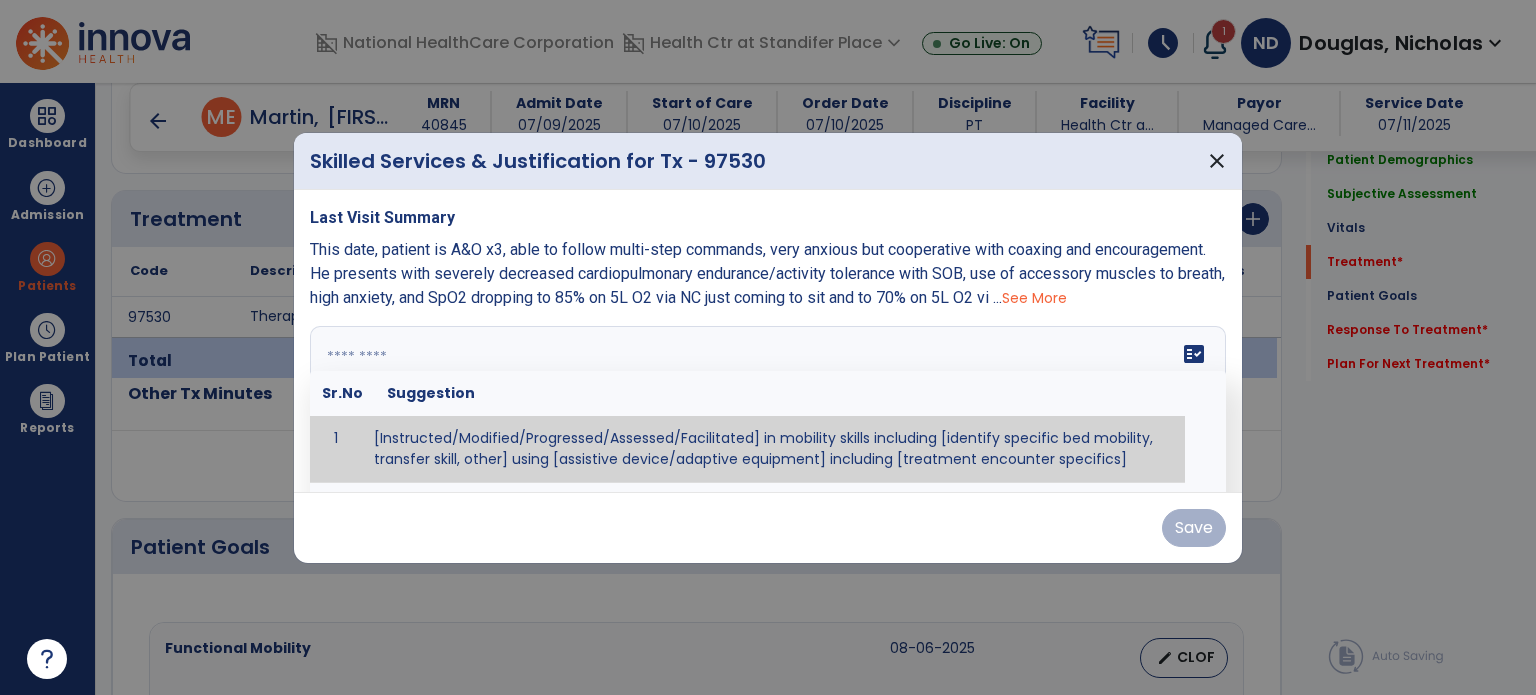 click at bounding box center [768, 401] 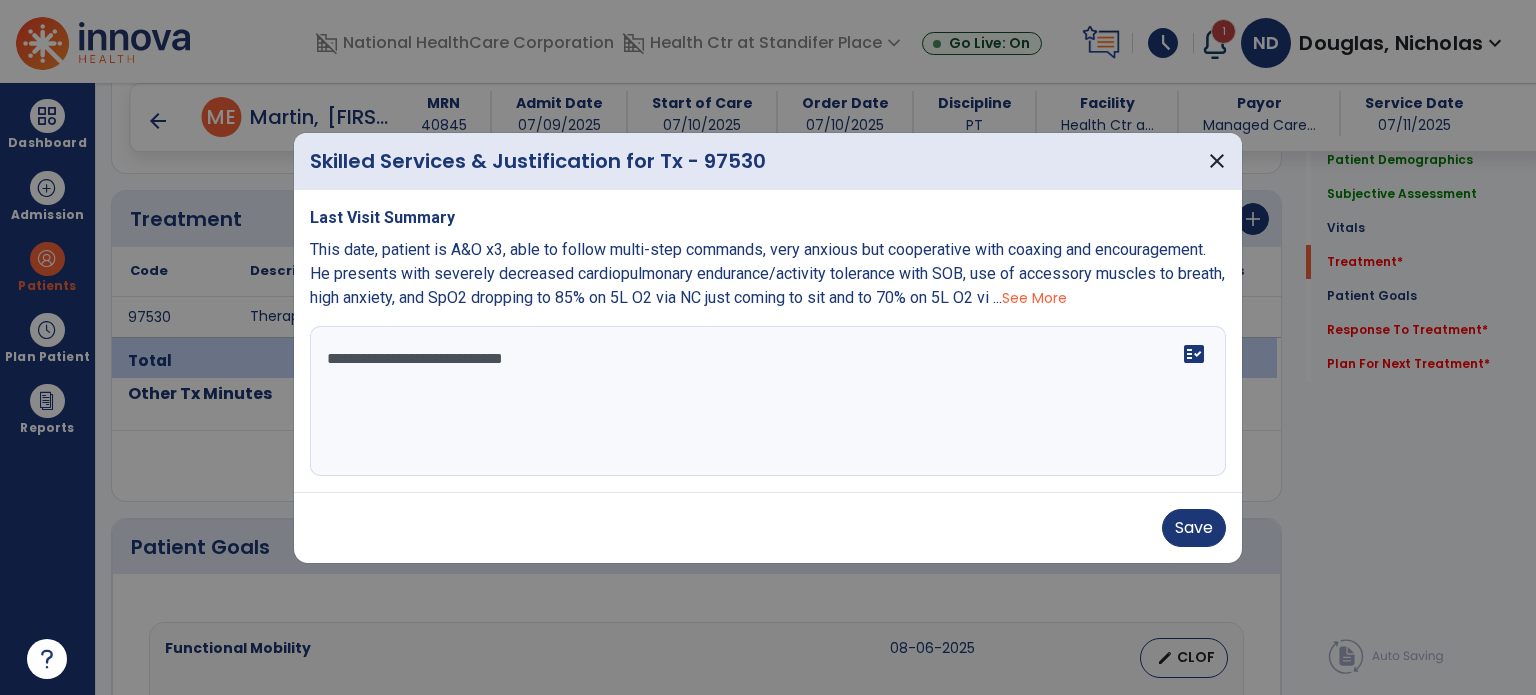 click on "**********" at bounding box center (768, 401) 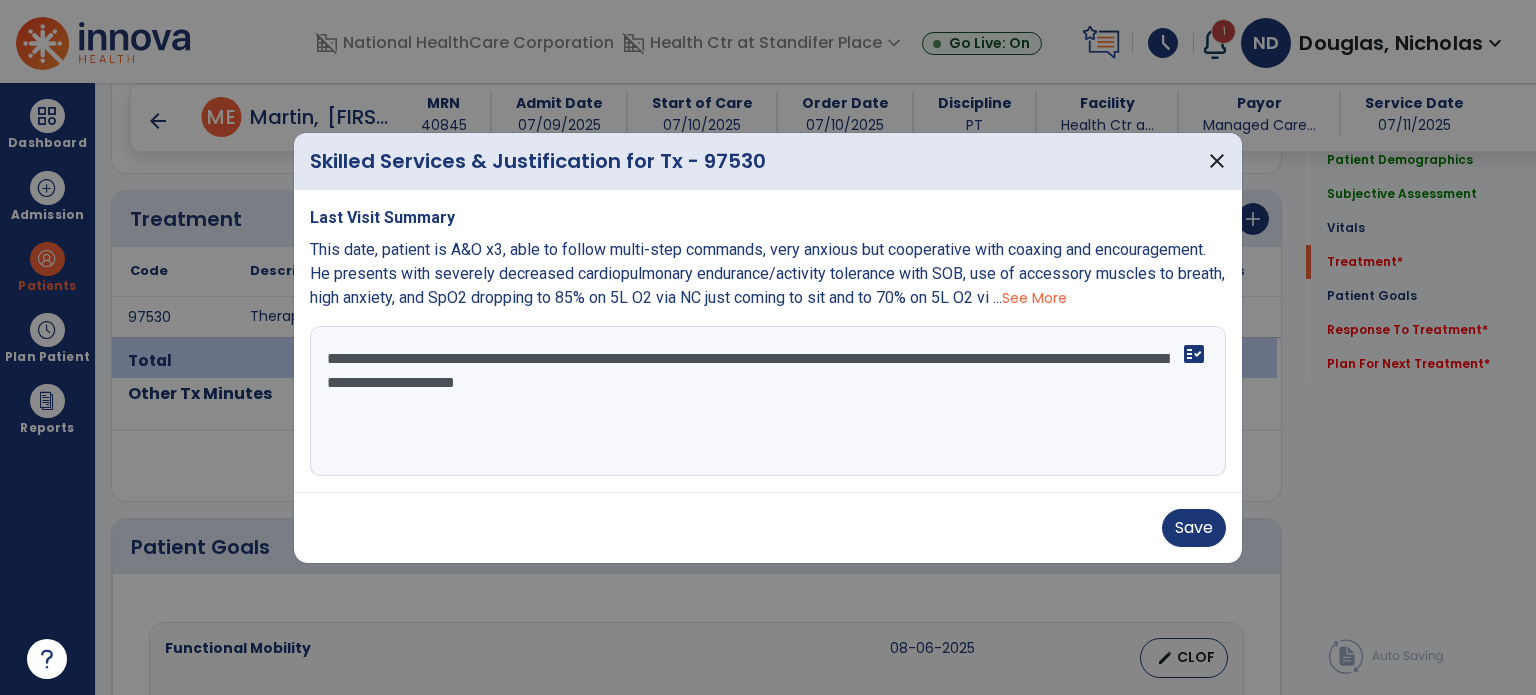 click on "**********" at bounding box center (768, 401) 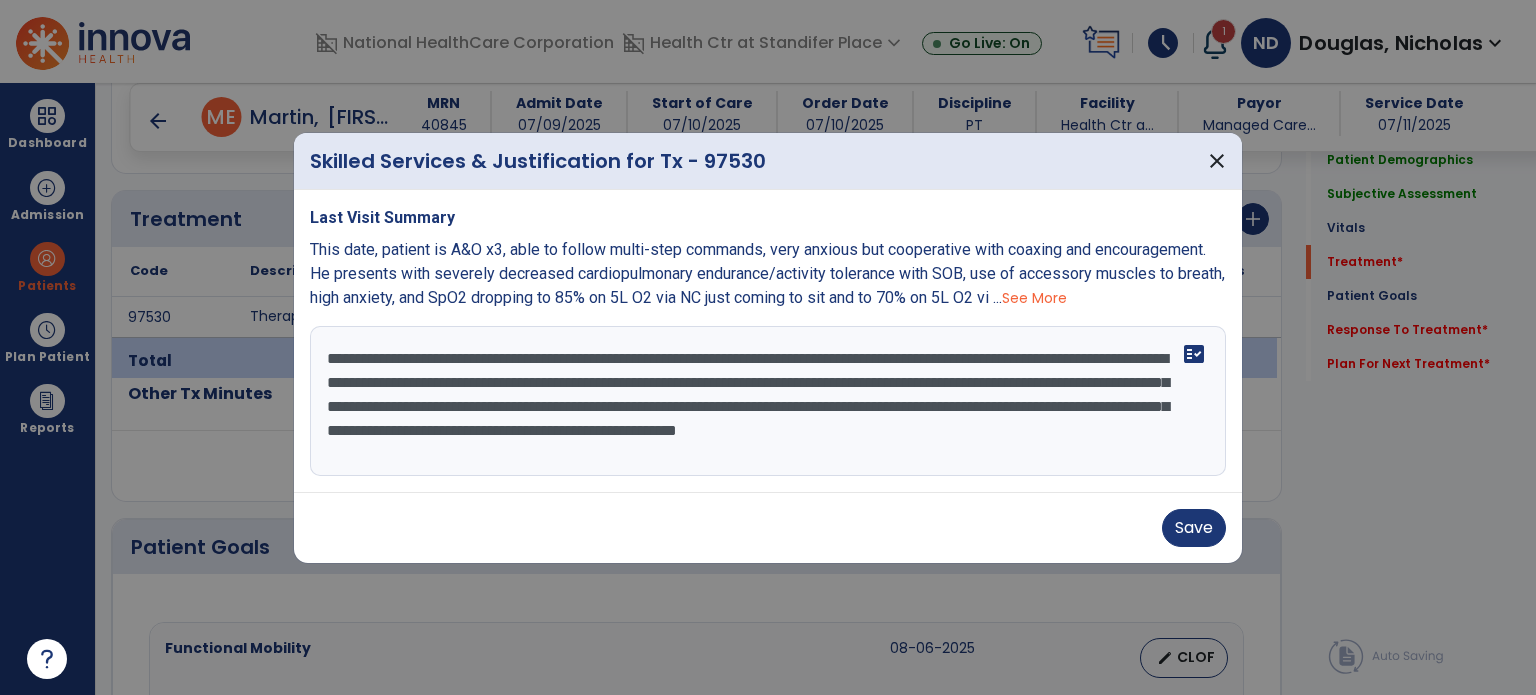 click on "**********" at bounding box center [768, 401] 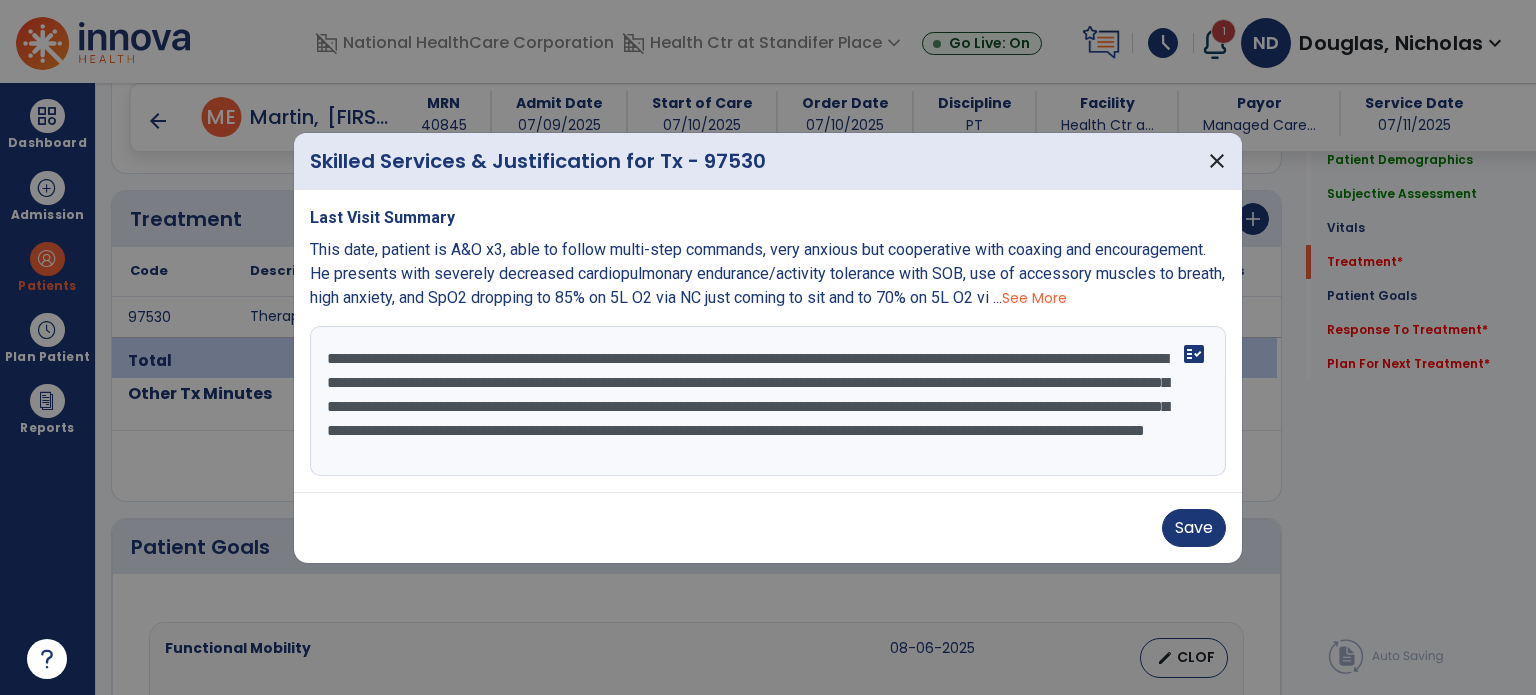 scroll, scrollTop: 15, scrollLeft: 0, axis: vertical 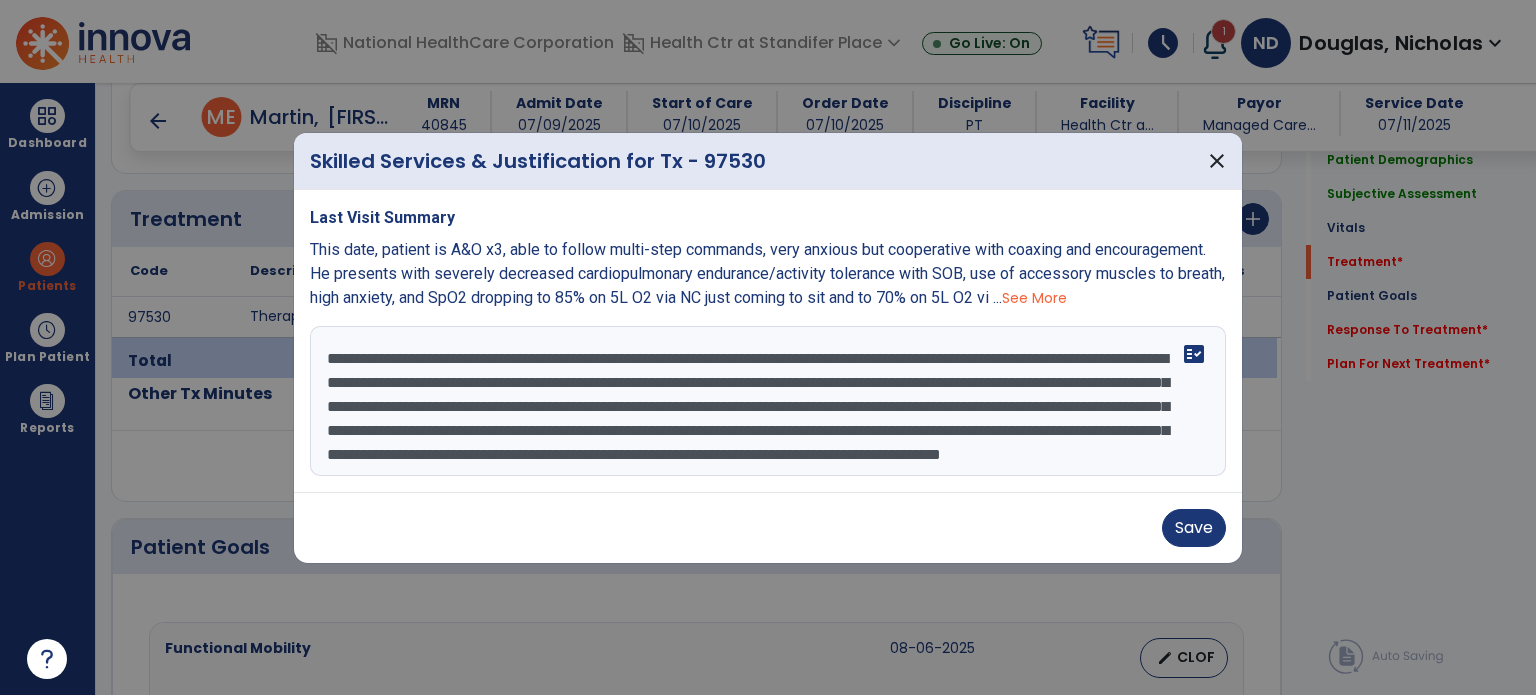type on "**********" 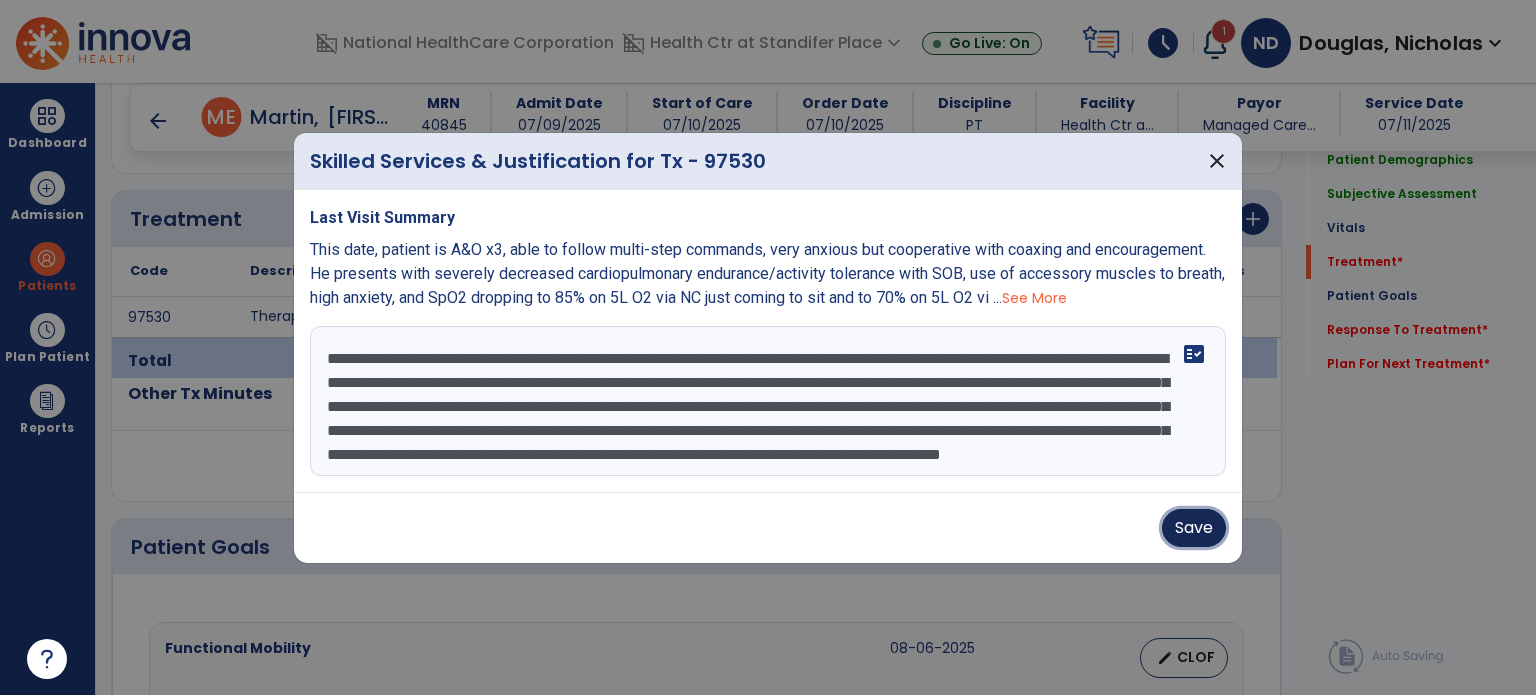 click on "Save" at bounding box center [1194, 528] 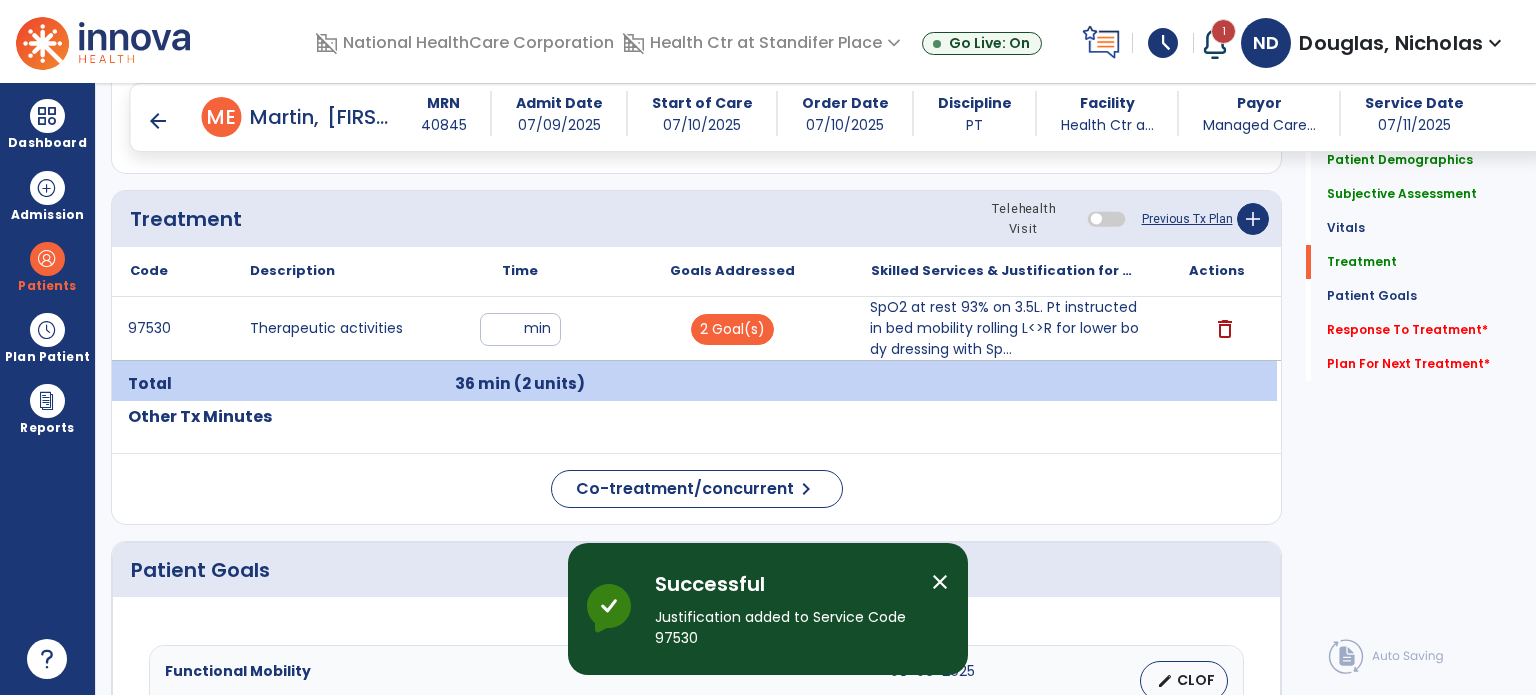 click on "Response To Treatment   *" 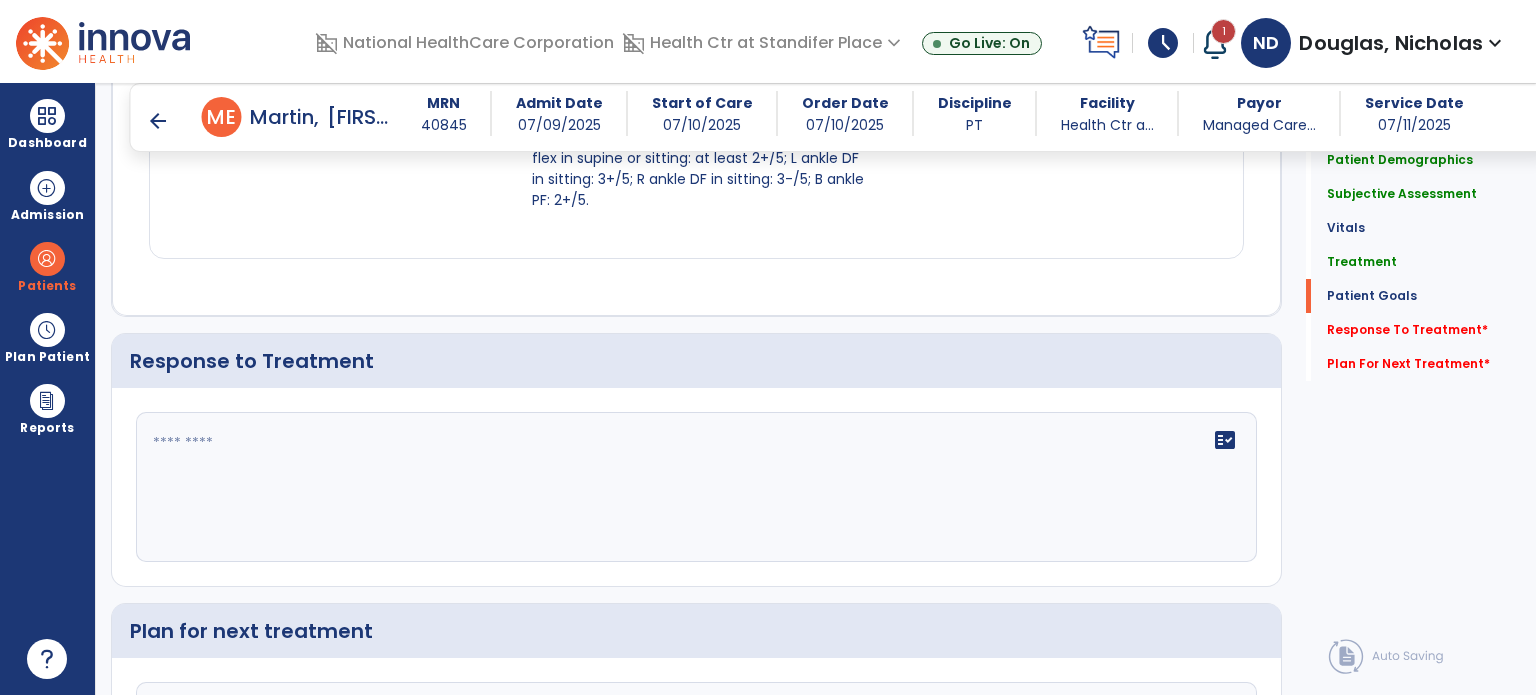 scroll, scrollTop: 2712, scrollLeft: 0, axis: vertical 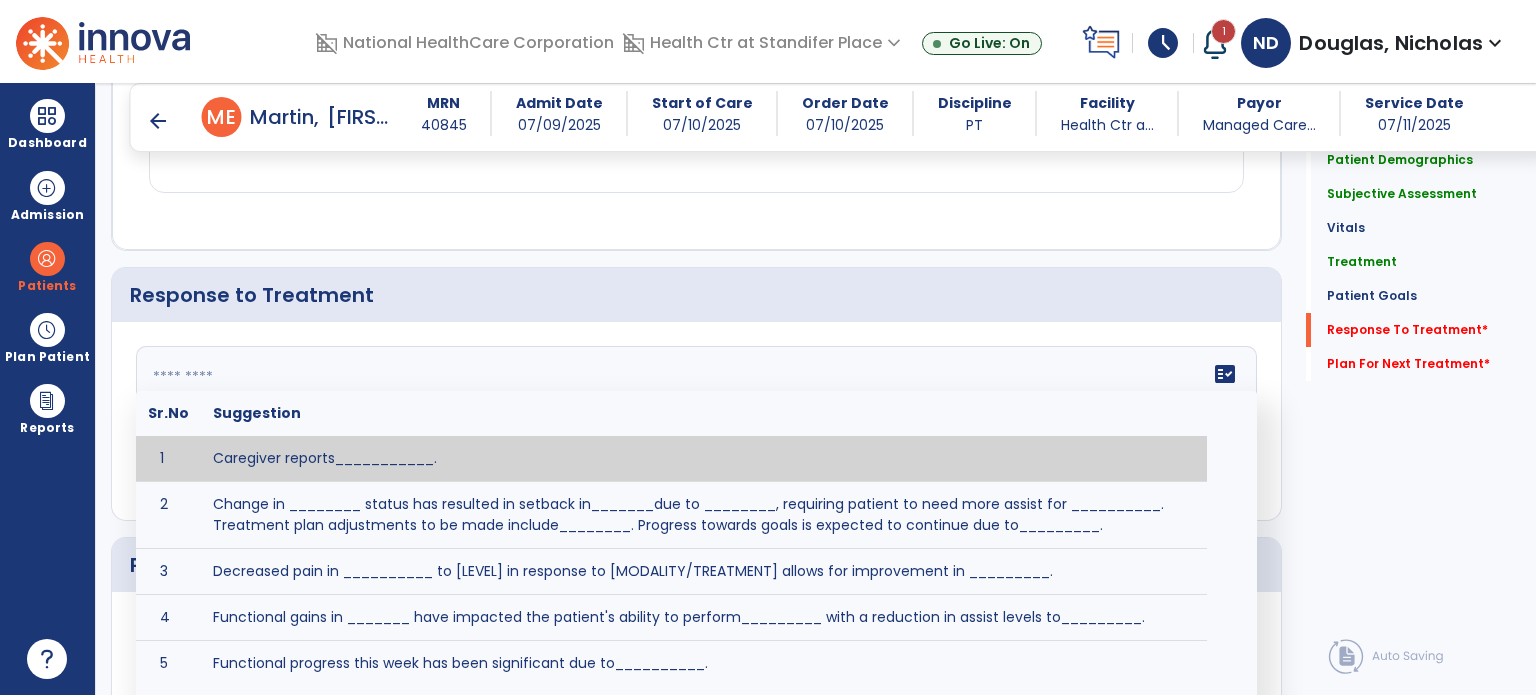 click on "fact_check  Sr.No Suggestion 1 Caregiver reports___________. 2 Change in ________ status has resulted in setback in_______due to ________, requiring patient to need more assist for __________.   Treatment plan adjustments to be made include________.  Progress towards goals is expected to continue due to_________. 3 Decreased pain in __________ to [LEVEL] in response to [MODALITY/TREATMENT] allows for improvement in _________. 4 Functional gains in _______ have impacted the patient's ability to perform_________ with a reduction in assist levels to_________. 5 Functional progress this week has been significant due to__________. 6 Gains in ________ have improved the patient's ability to perform ______with decreased levels of assist to___________. 7 Improvement in ________allows patient to tolerate higher levels of challenges in_________. 8 Pain in [AREA] has decreased to [LEVEL] in response to [TREATMENT/MODALITY], allowing fore ease in completing__________. 9 10 11 12 13 14 15 16 17 18 19 20 21" 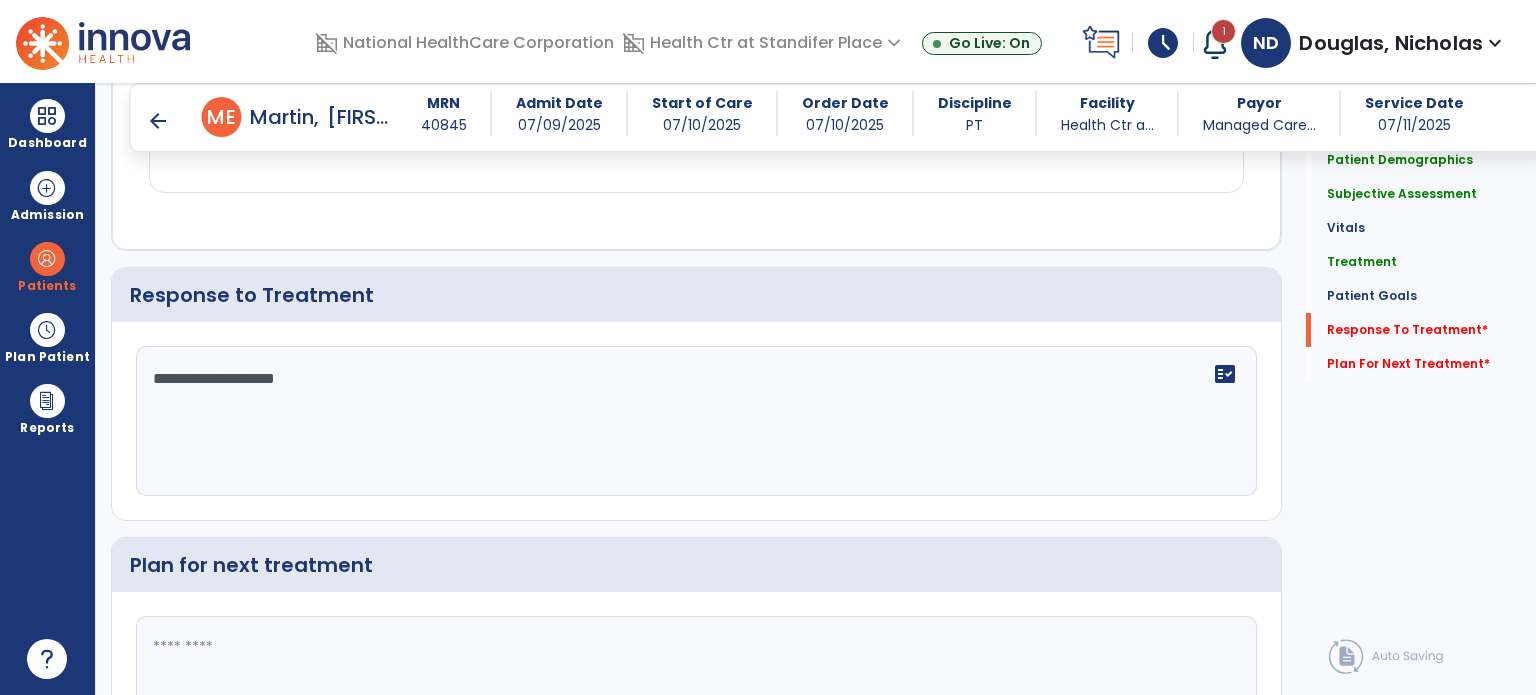 scroll, scrollTop: 2868, scrollLeft: 0, axis: vertical 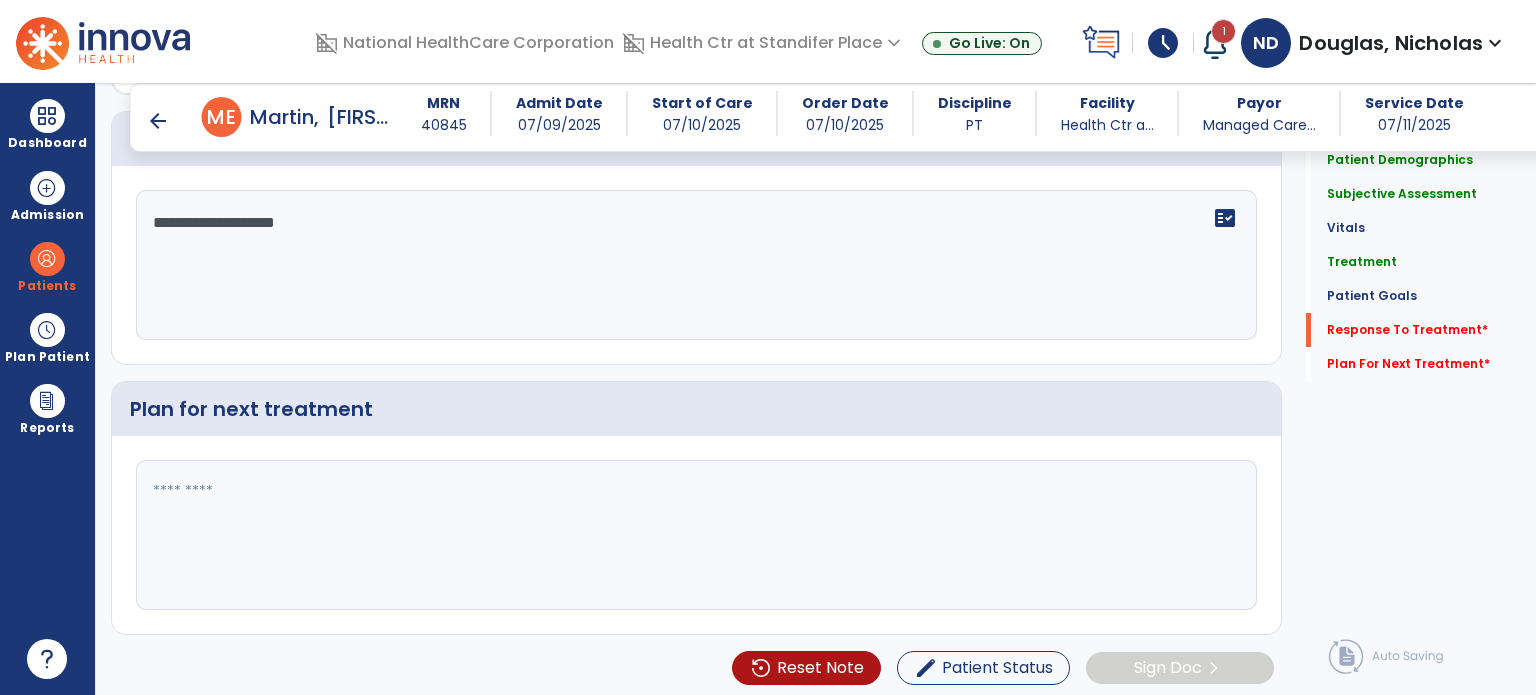 type on "**********" 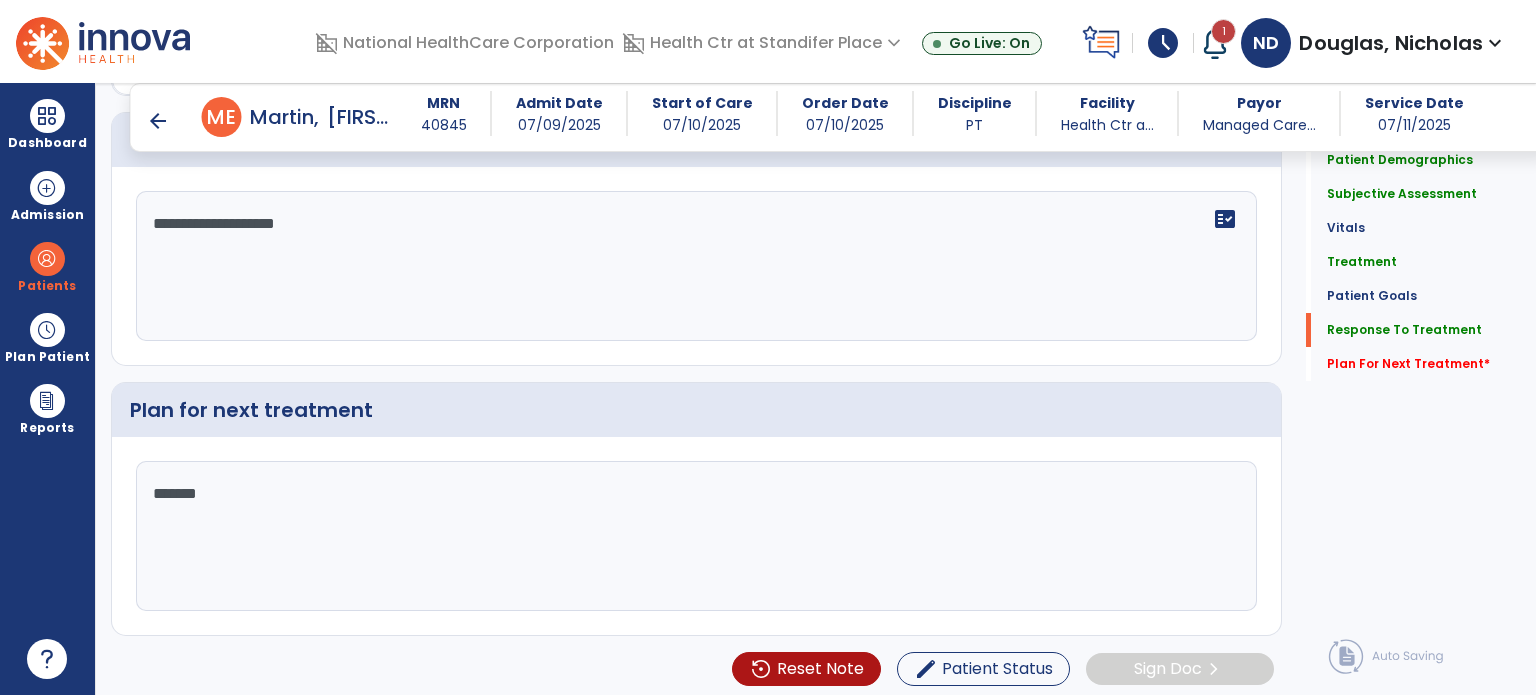 scroll, scrollTop: 2868, scrollLeft: 0, axis: vertical 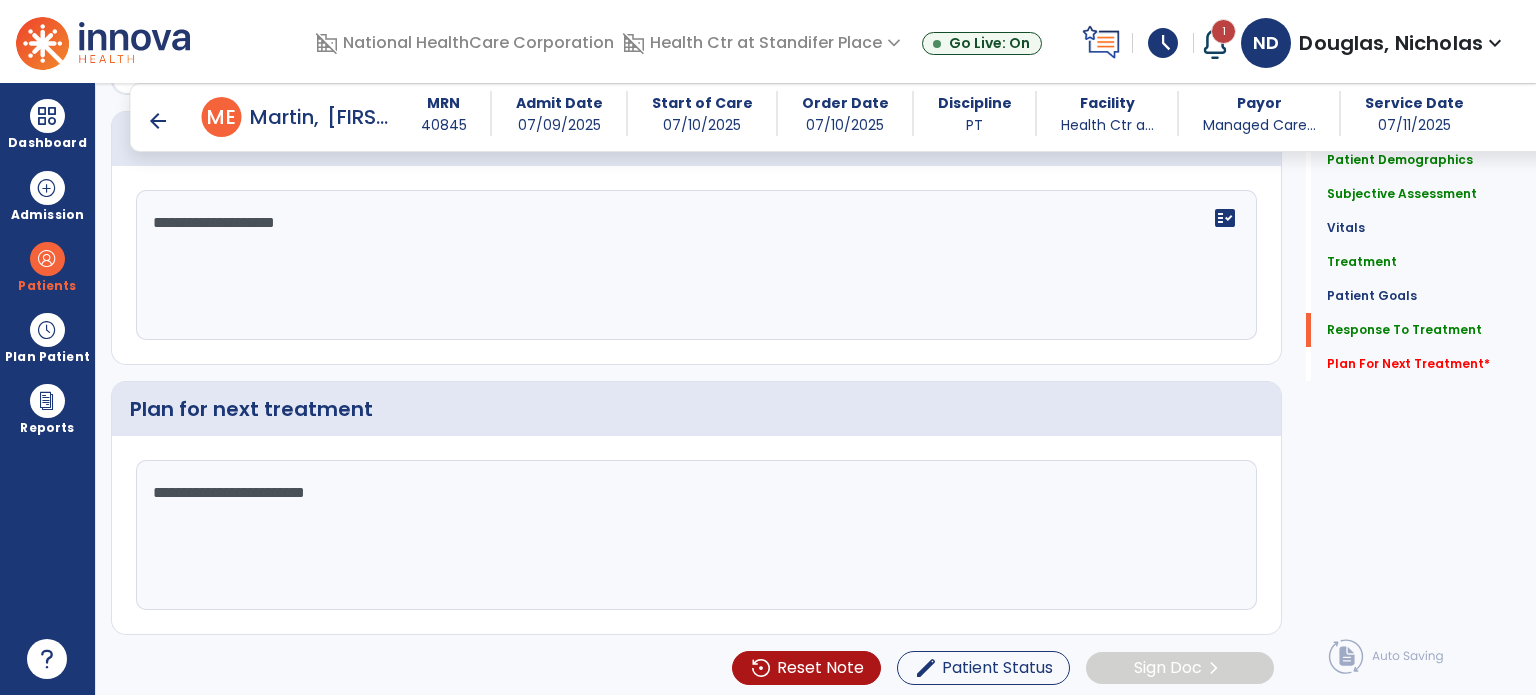 type on "**********" 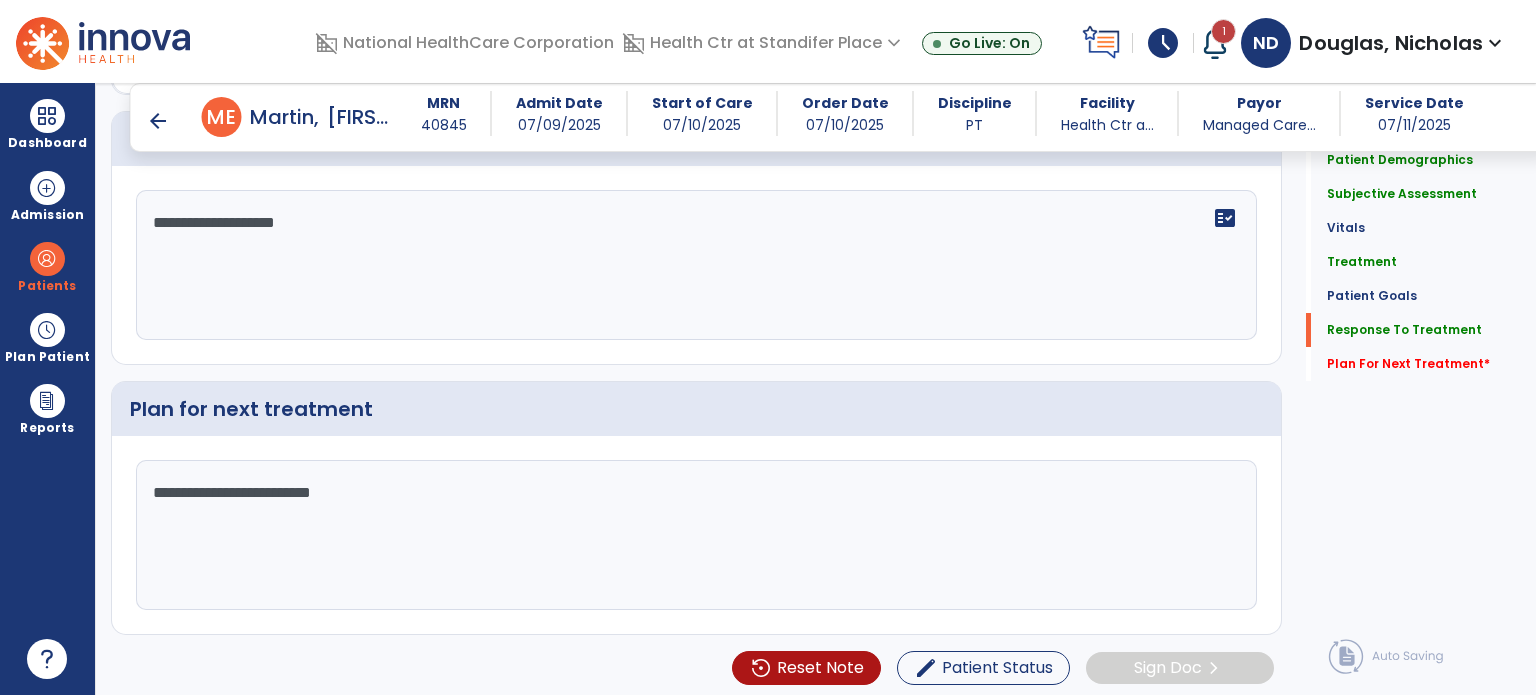 click on "arrow_back" at bounding box center [158, 121] 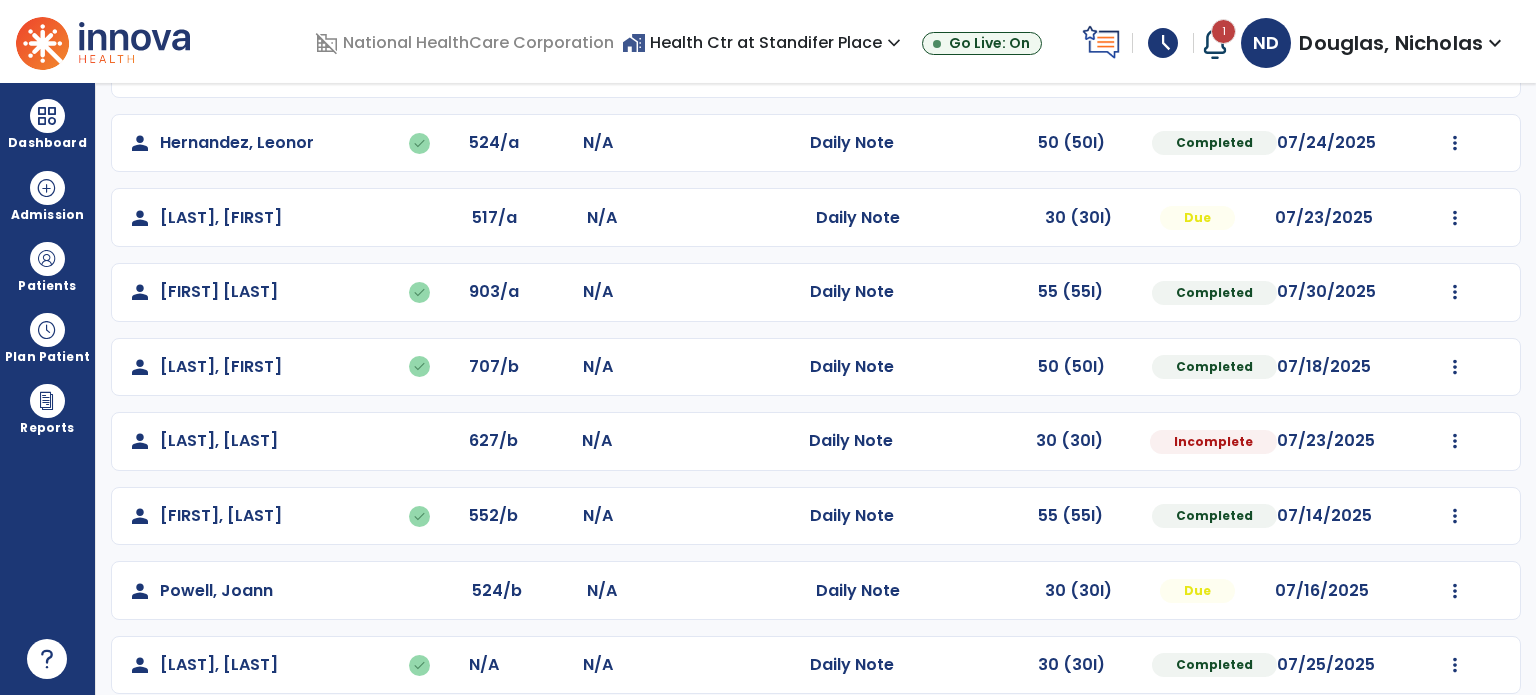 scroll, scrollTop: 293, scrollLeft: 0, axis: vertical 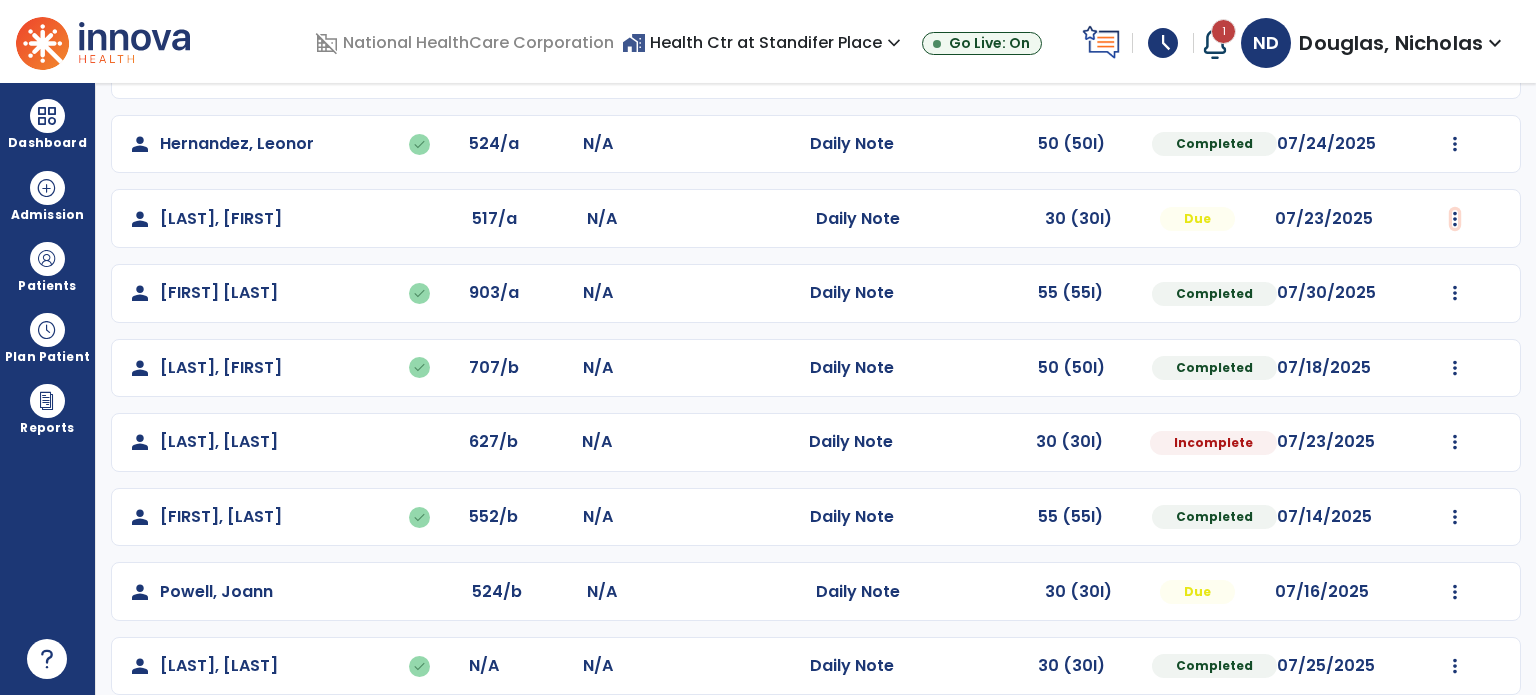 click at bounding box center (1455, -5) 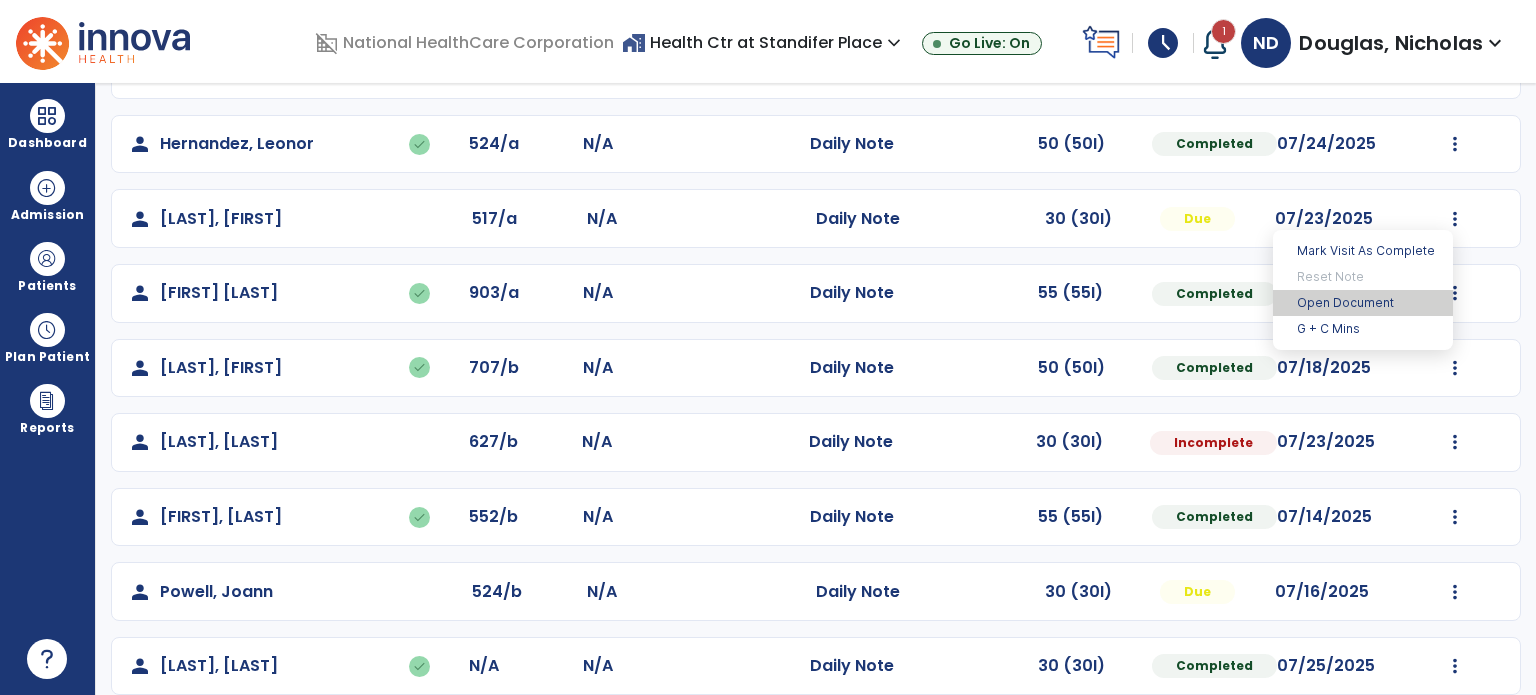 click on "Open Document" at bounding box center (1363, 303) 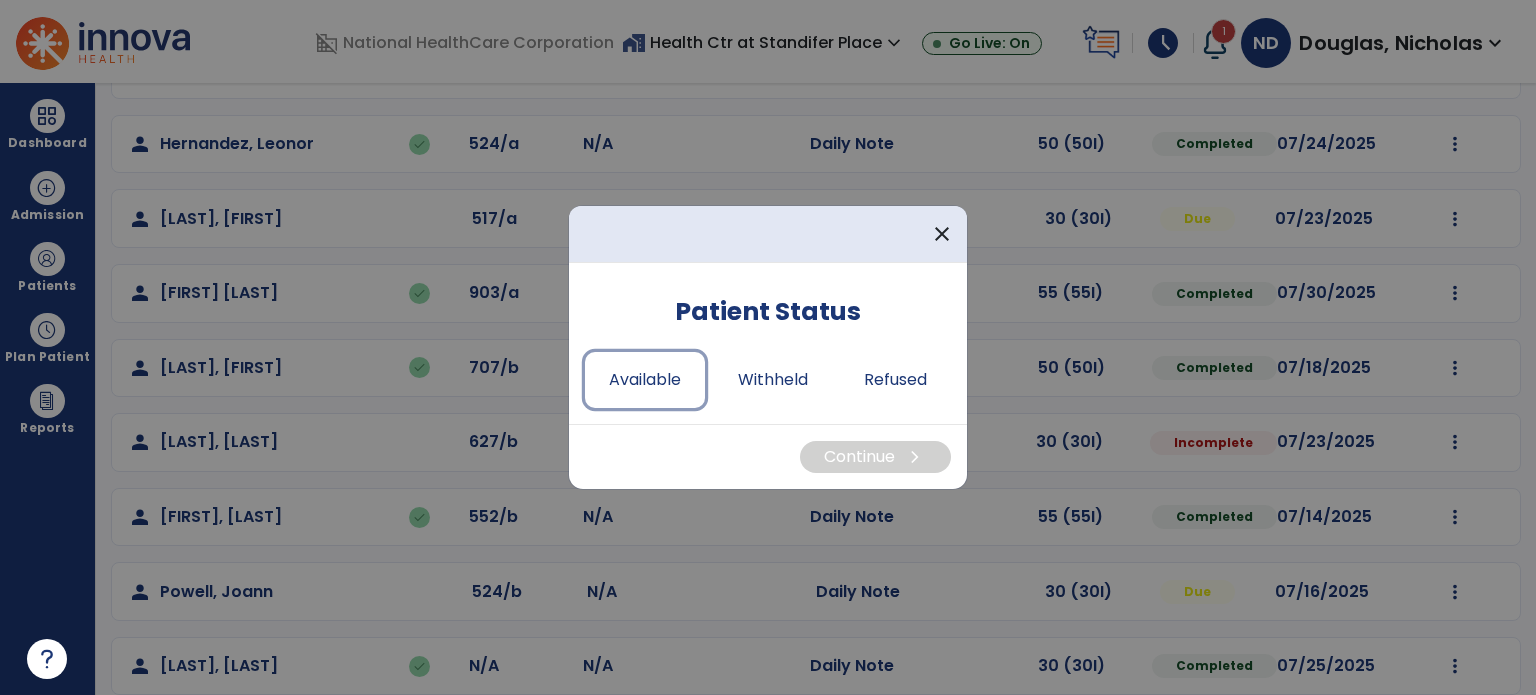 click on "Available" at bounding box center (645, 380) 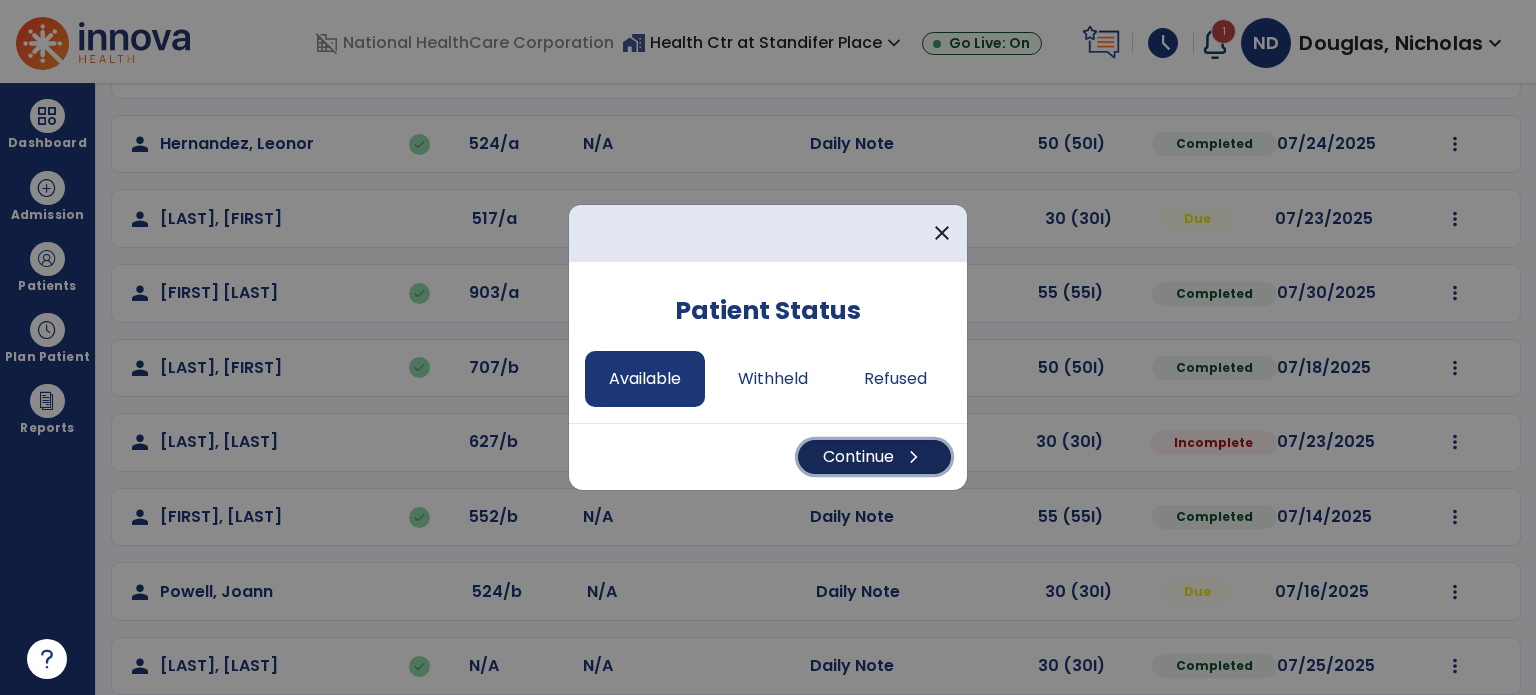 click on "Continue   chevron_right" at bounding box center (874, 457) 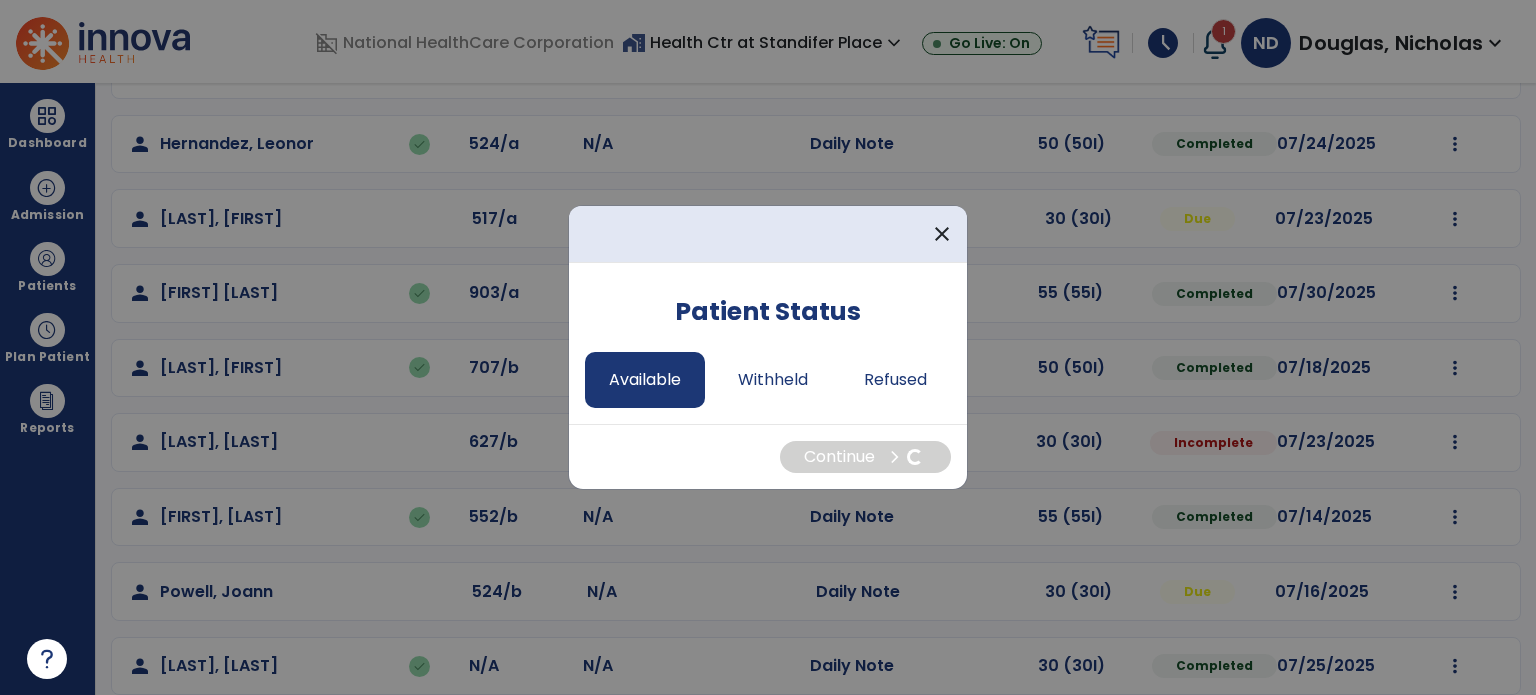 select on "*" 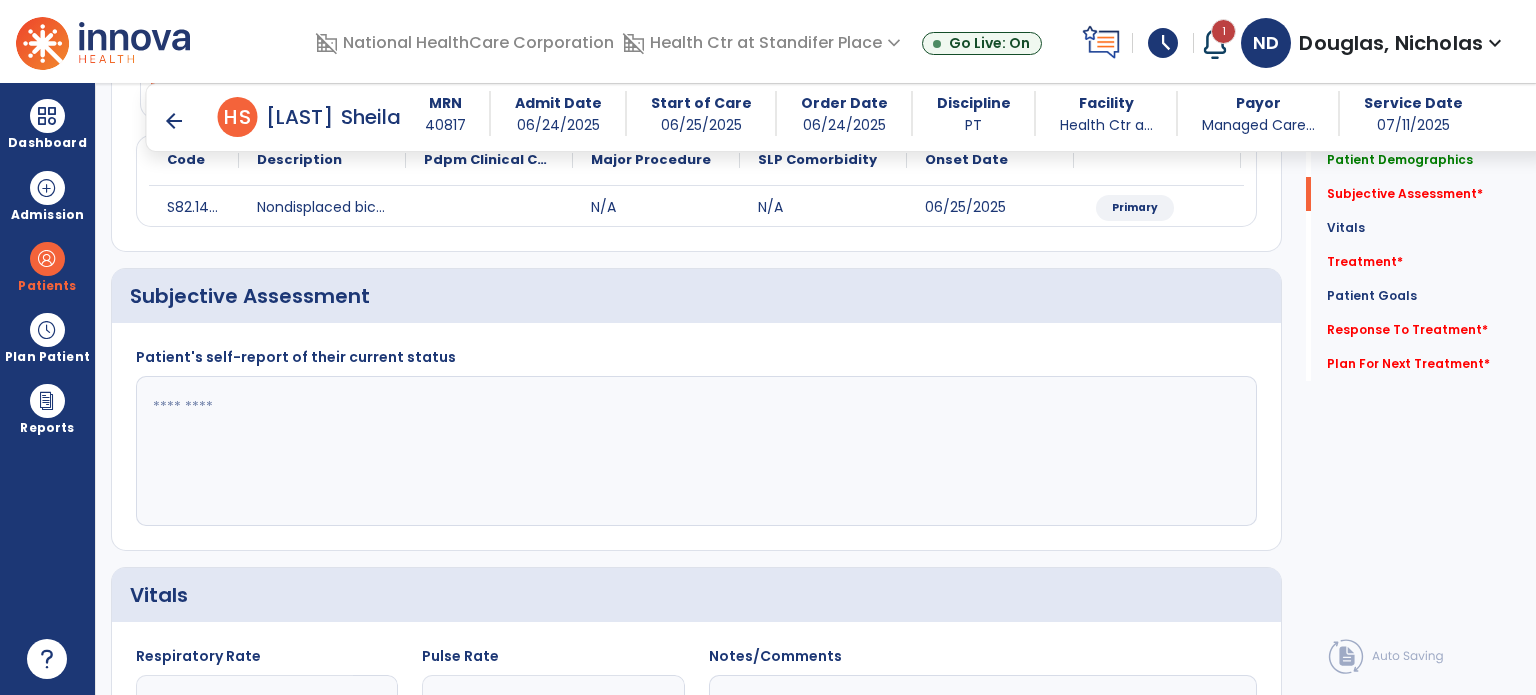 scroll, scrollTop: 252, scrollLeft: 0, axis: vertical 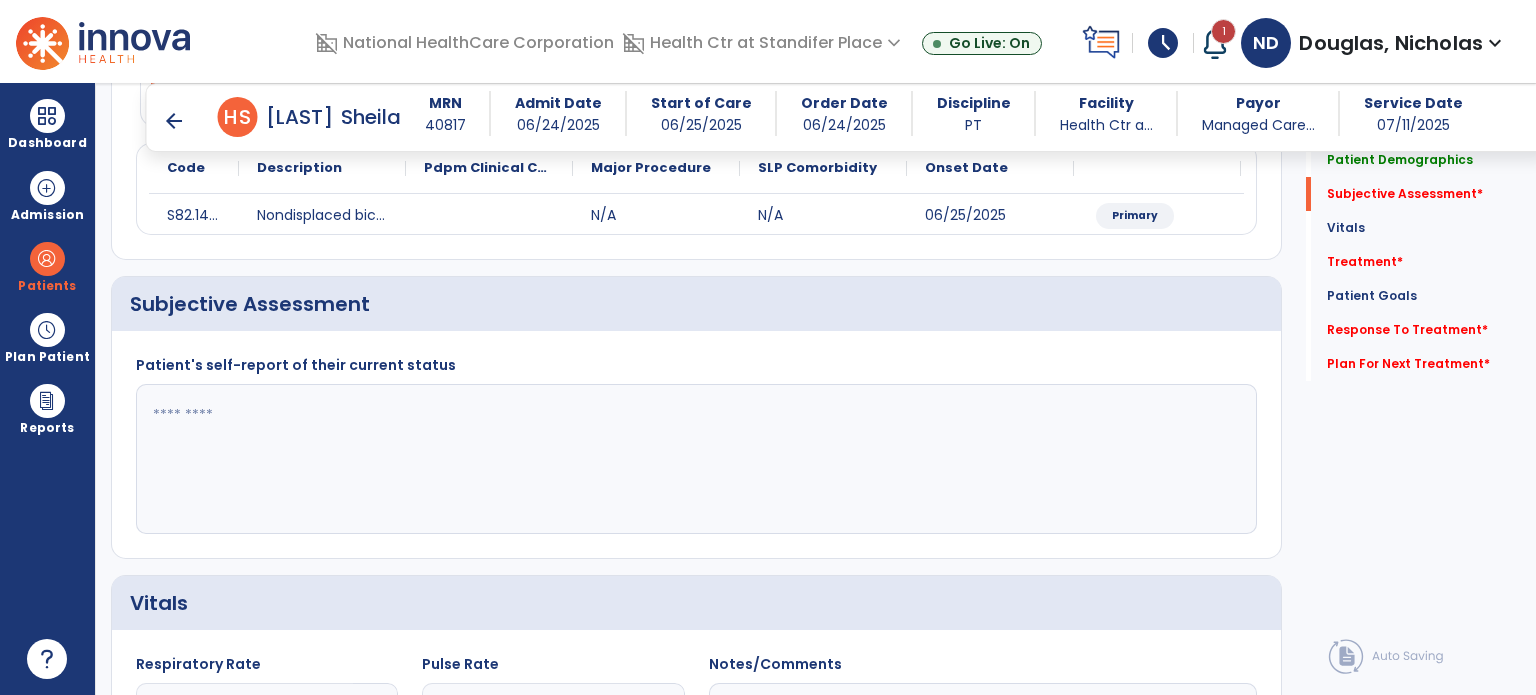 click 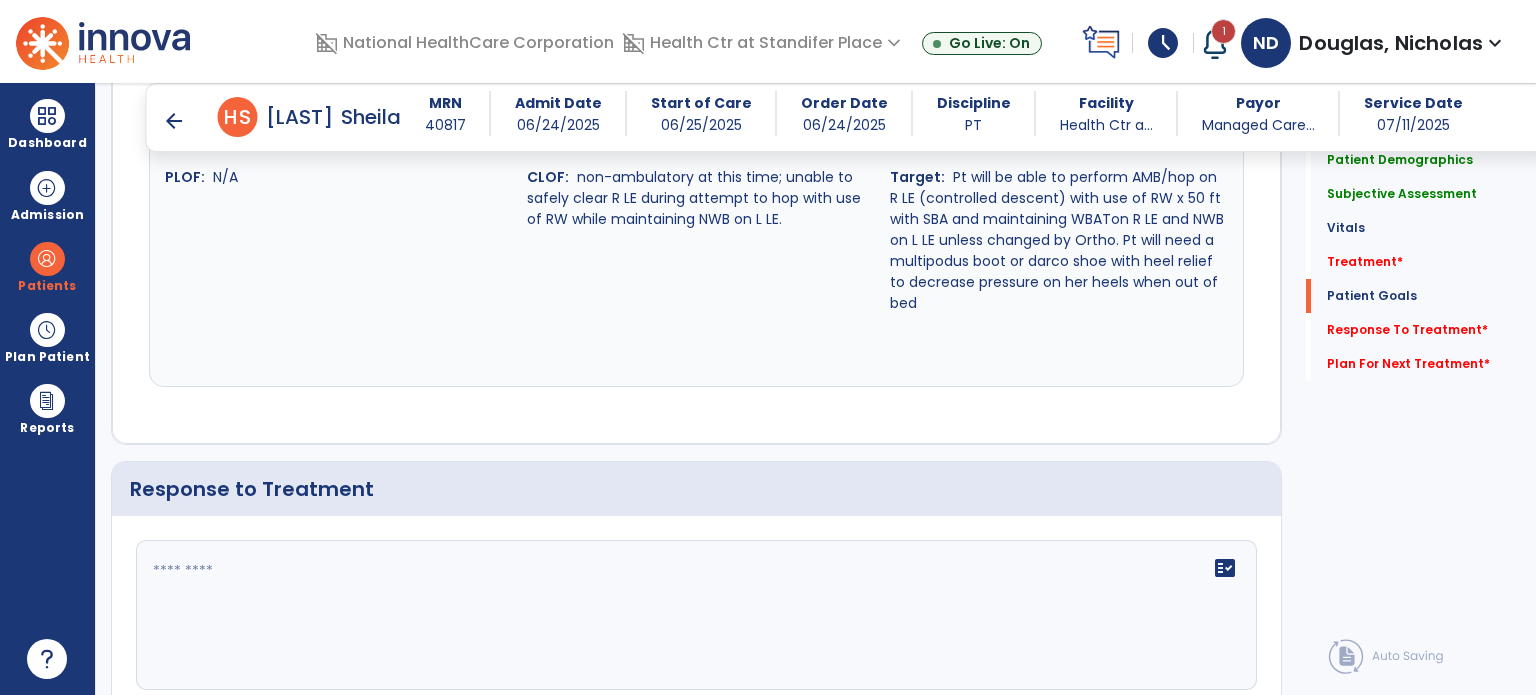 scroll, scrollTop: 2690, scrollLeft: 0, axis: vertical 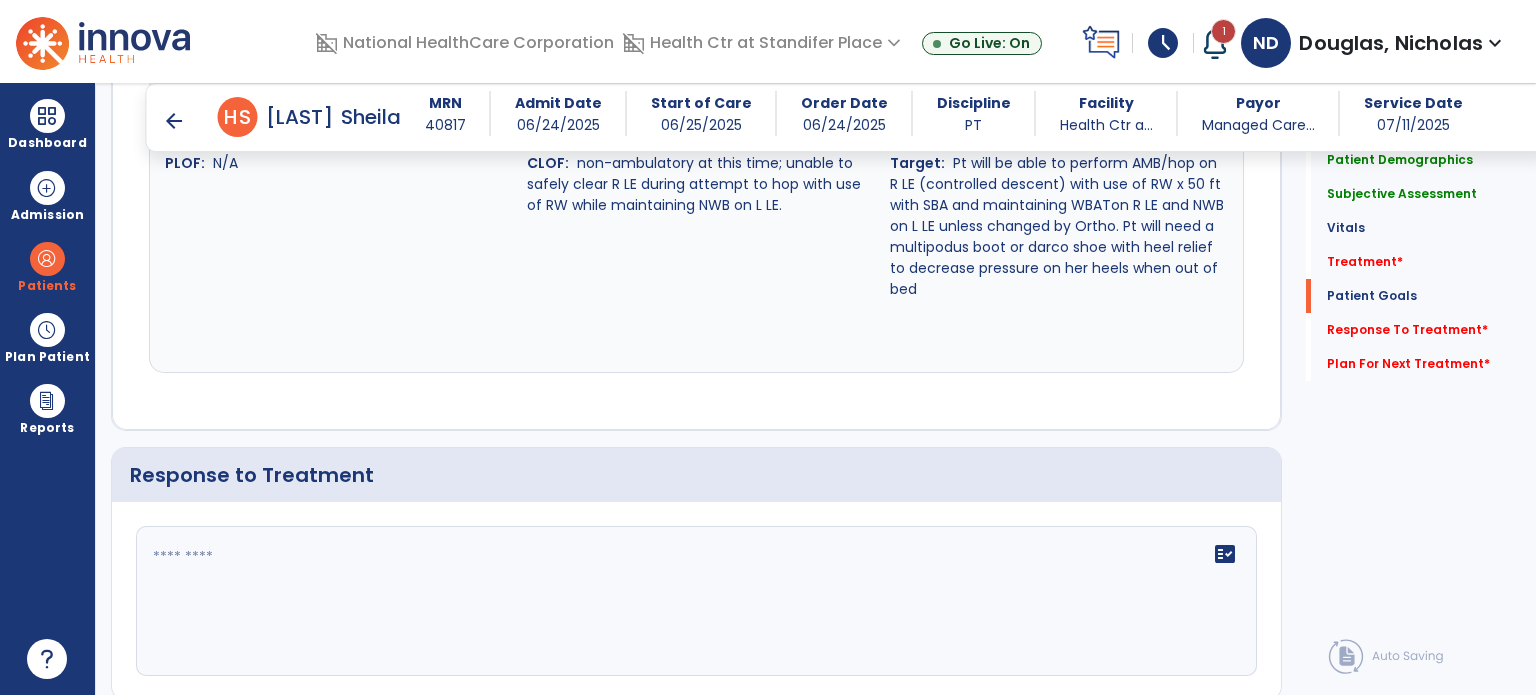 type on "**********" 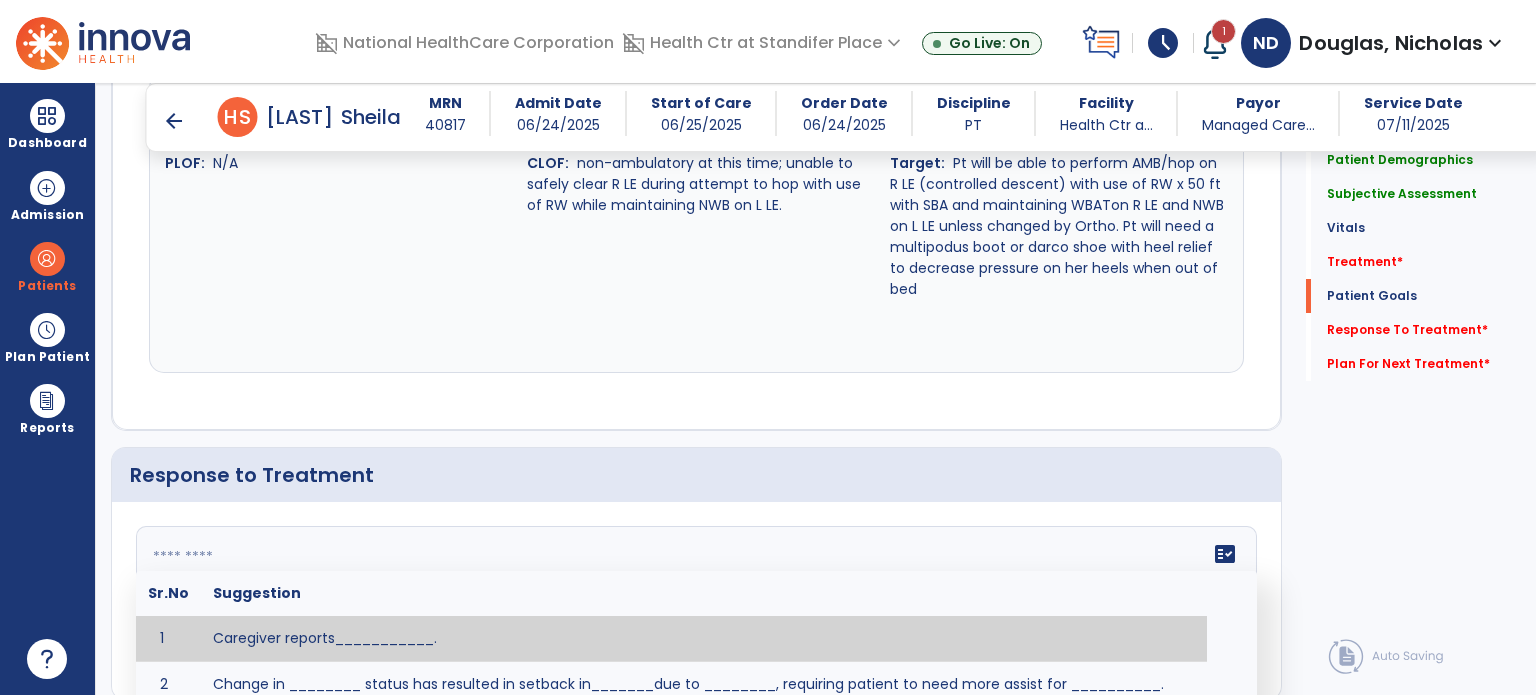 click on "fact_check  Sr.No Suggestion 1 Caregiver reports___________. 2 Change in ________ status has resulted in setback in_______due to ________, requiring patient to need more assist for __________.   Treatment plan adjustments to be made include________.  Progress towards goals is expected to continue due to_________. 3 Decreased pain in __________ to [LEVEL] in response to [MODALITY/TREATMENT] allows for improvement in _________. 4 Functional gains in _______ have impacted the patient's ability to perform_________ with a reduction in assist levels to_________. 5 Functional progress this week has been significant due to__________. 6 Gains in ________ have improved the patient's ability to perform ______with decreased levels of assist to___________. 7 Improvement in ________allows patient to tolerate higher levels of challenges in_________. 8 Pain in [AREA] has decreased to [LEVEL] in response to [TREATMENT/MODALITY], allowing fore ease in completing__________. 9 10 11 12 13 14 15 16 17 18 19 20 21" 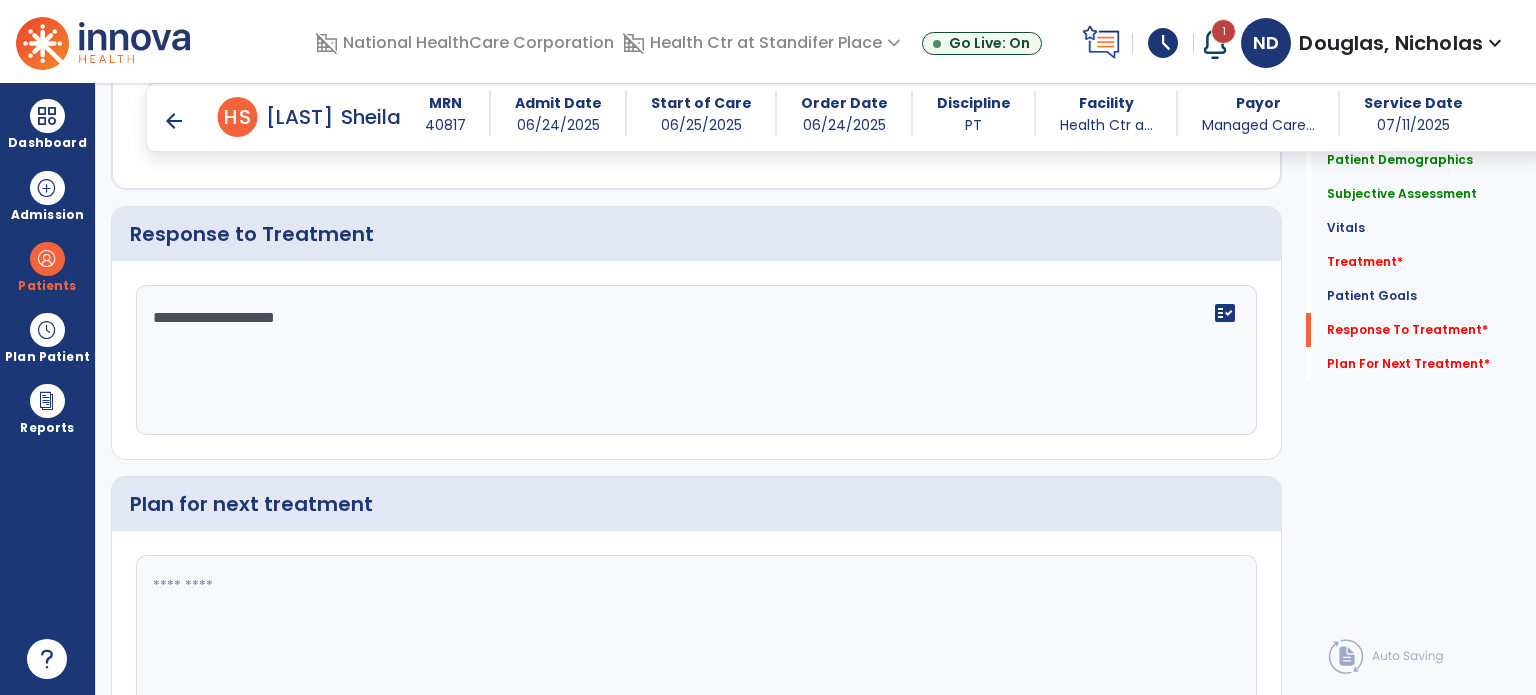 scroll, scrollTop: 3004, scrollLeft: 0, axis: vertical 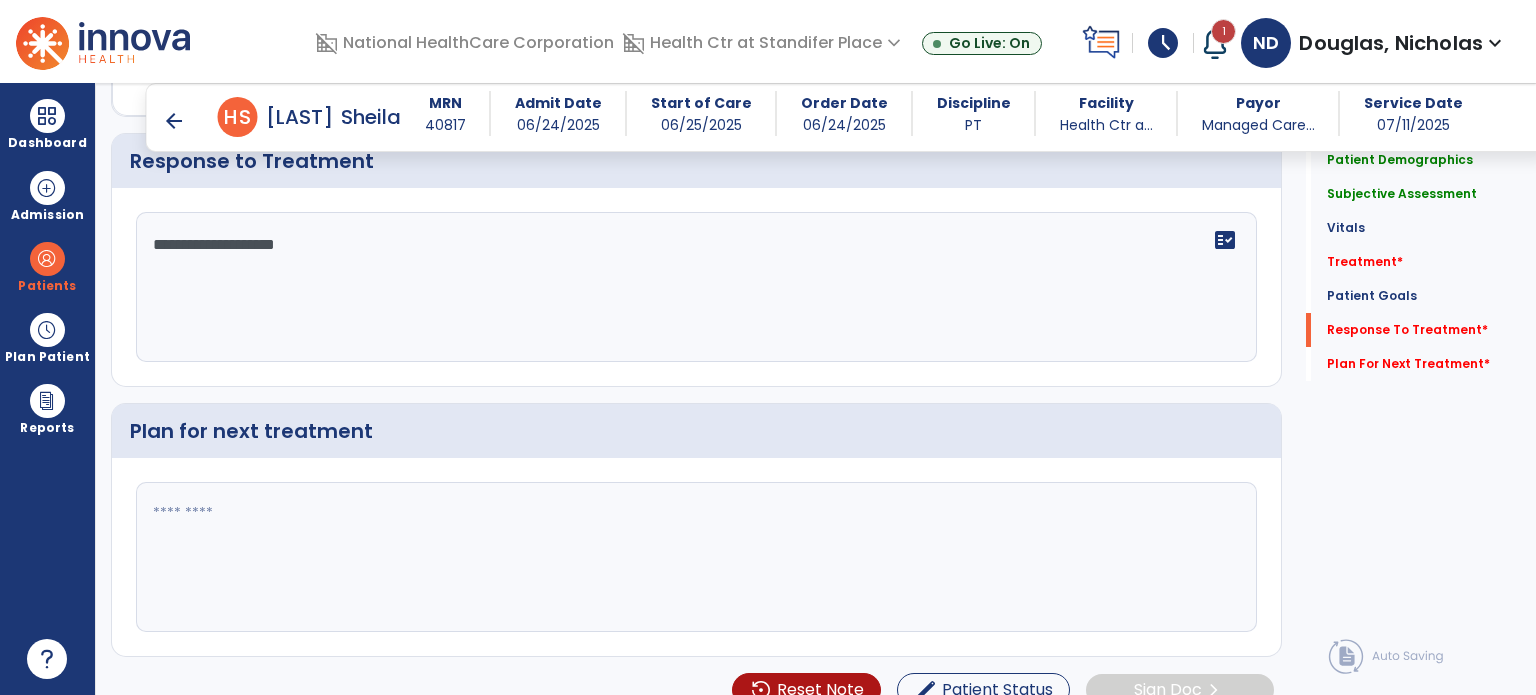 type on "**********" 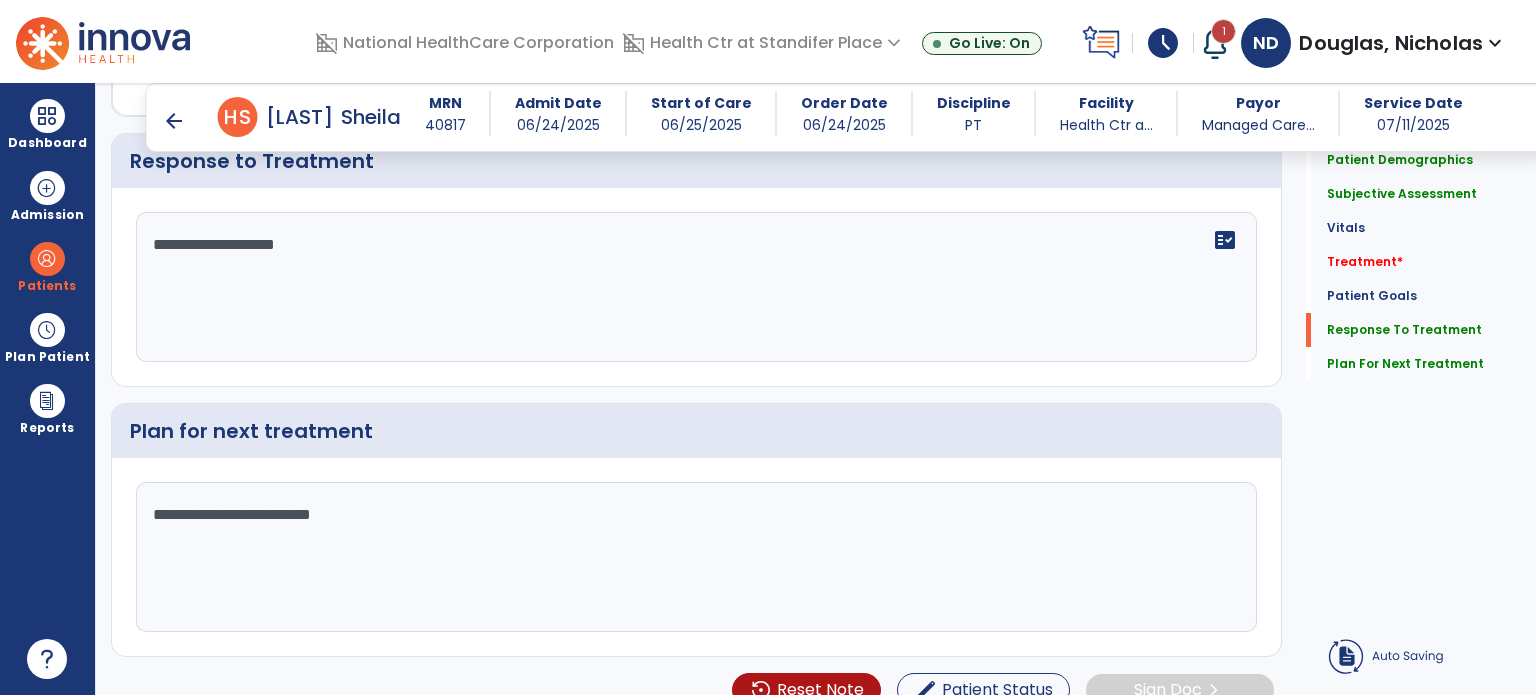 type on "**********" 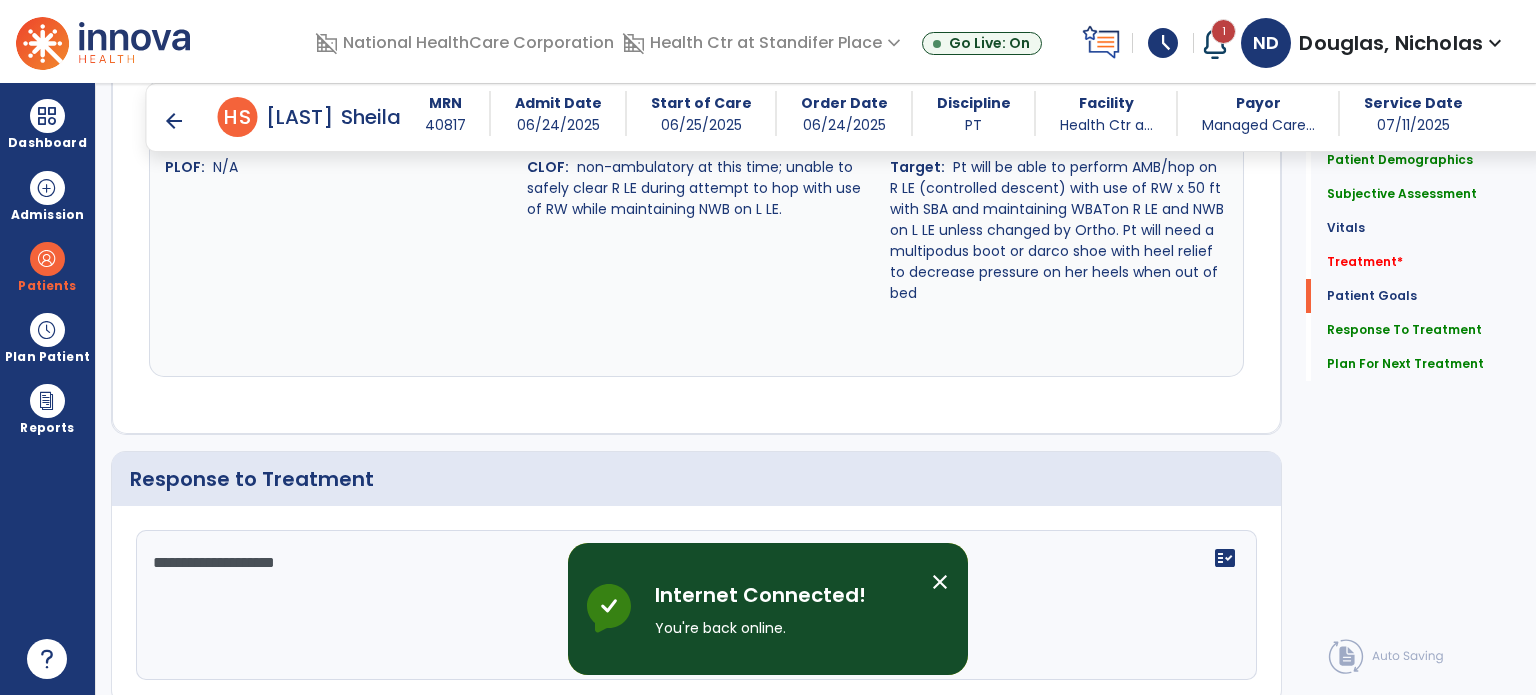 click on "Treatment   *" 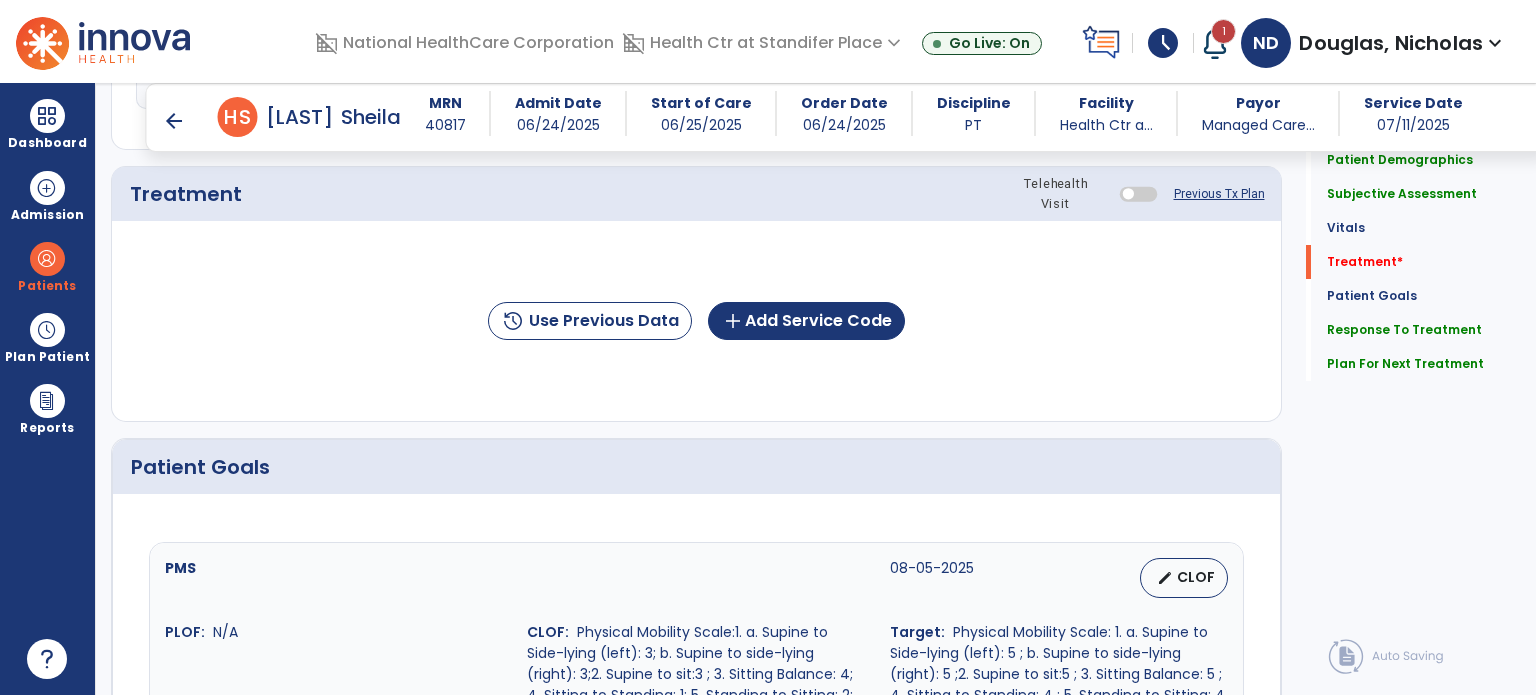 scroll, scrollTop: 987, scrollLeft: 0, axis: vertical 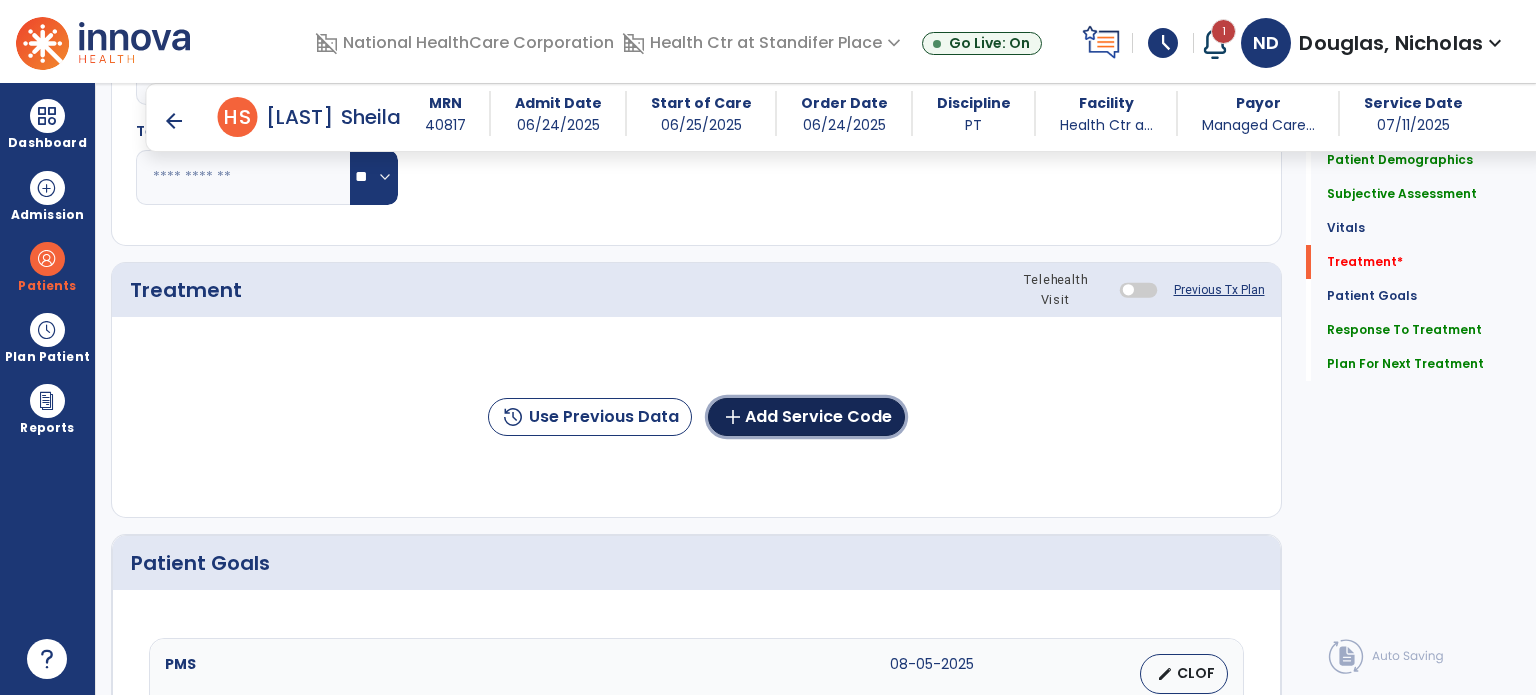 click on "add  Add Service Code" 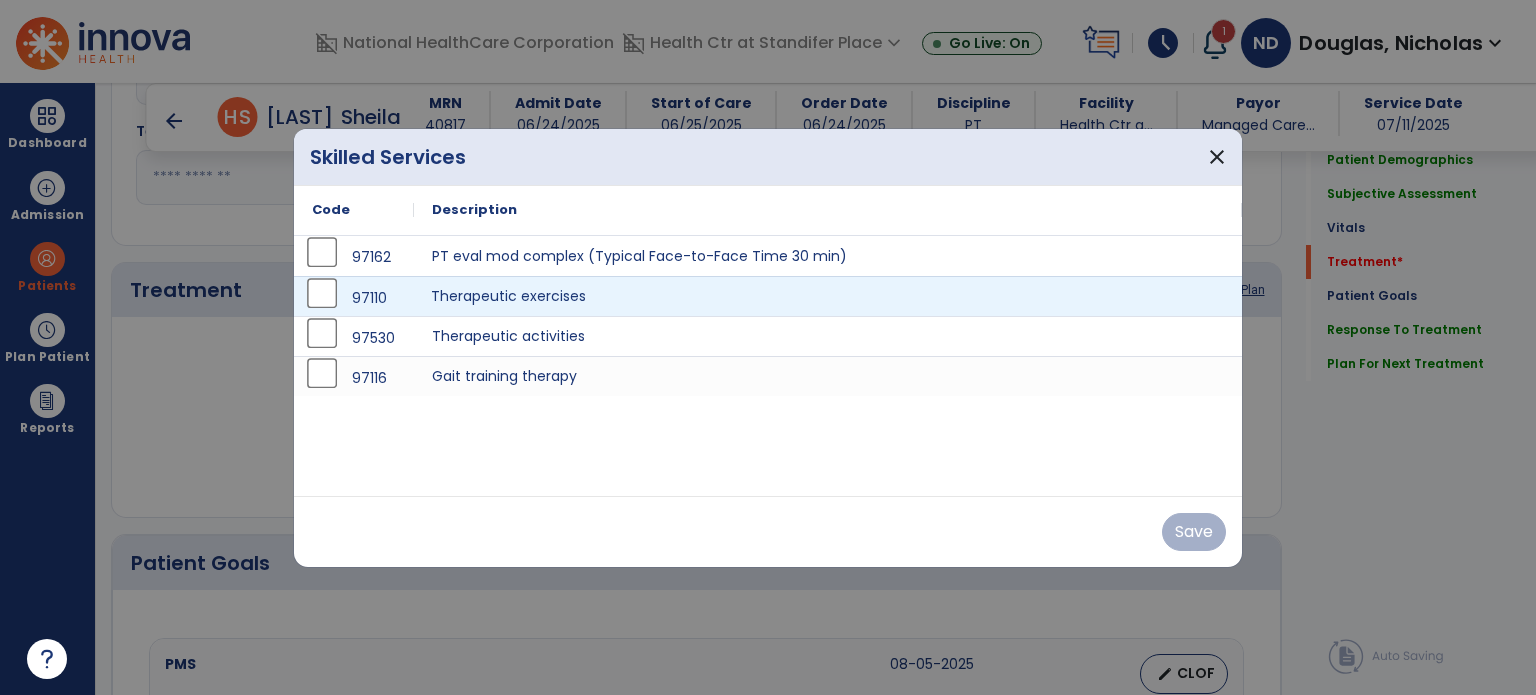 click on "Therapeutic exercises" at bounding box center [828, 296] 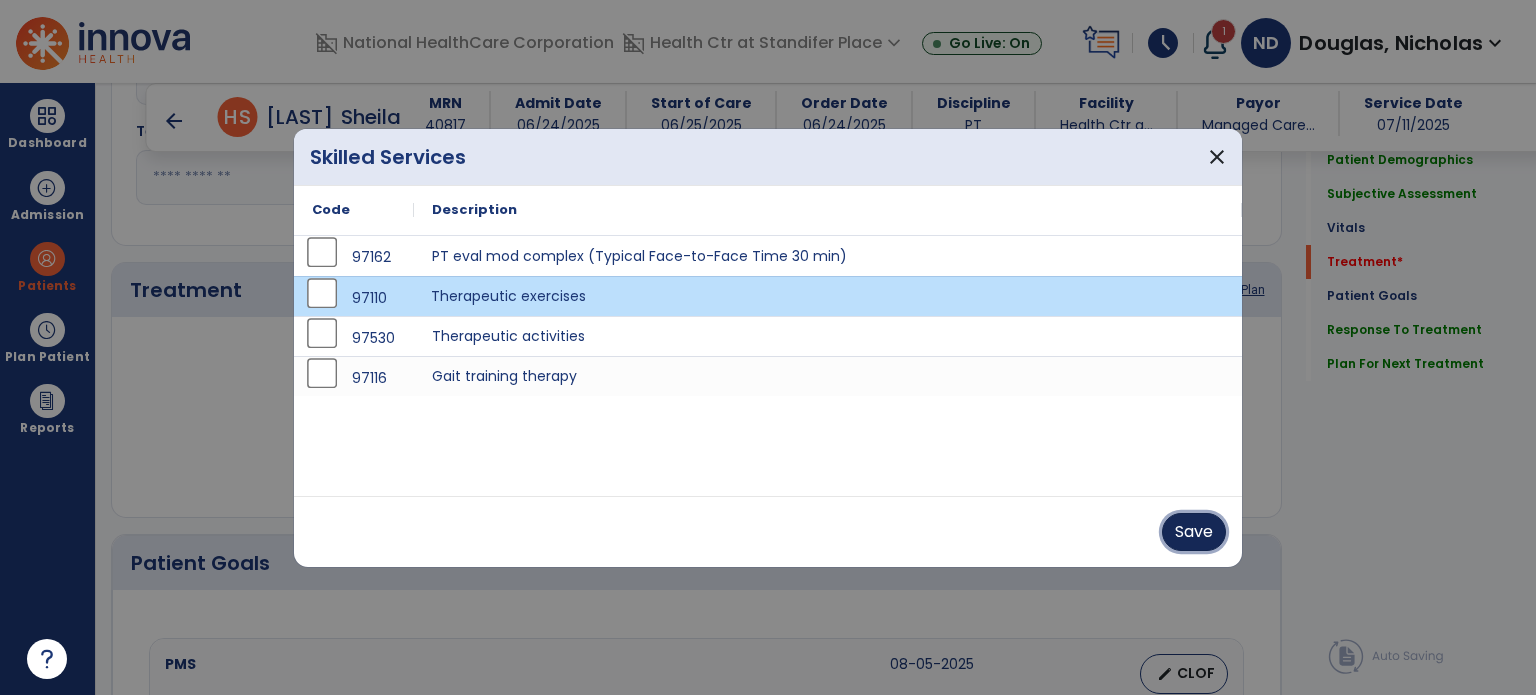 click on "Save" at bounding box center (1194, 532) 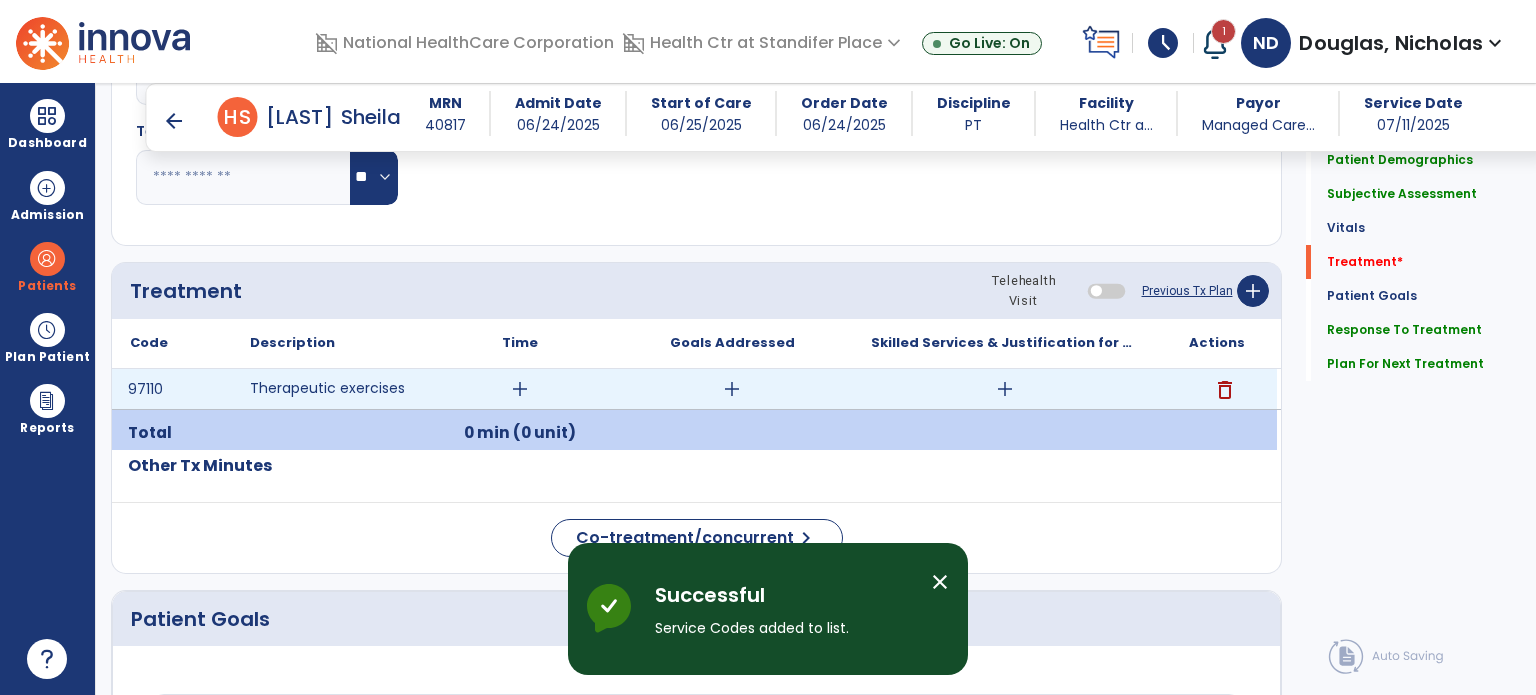 click on "add" at bounding box center (520, 389) 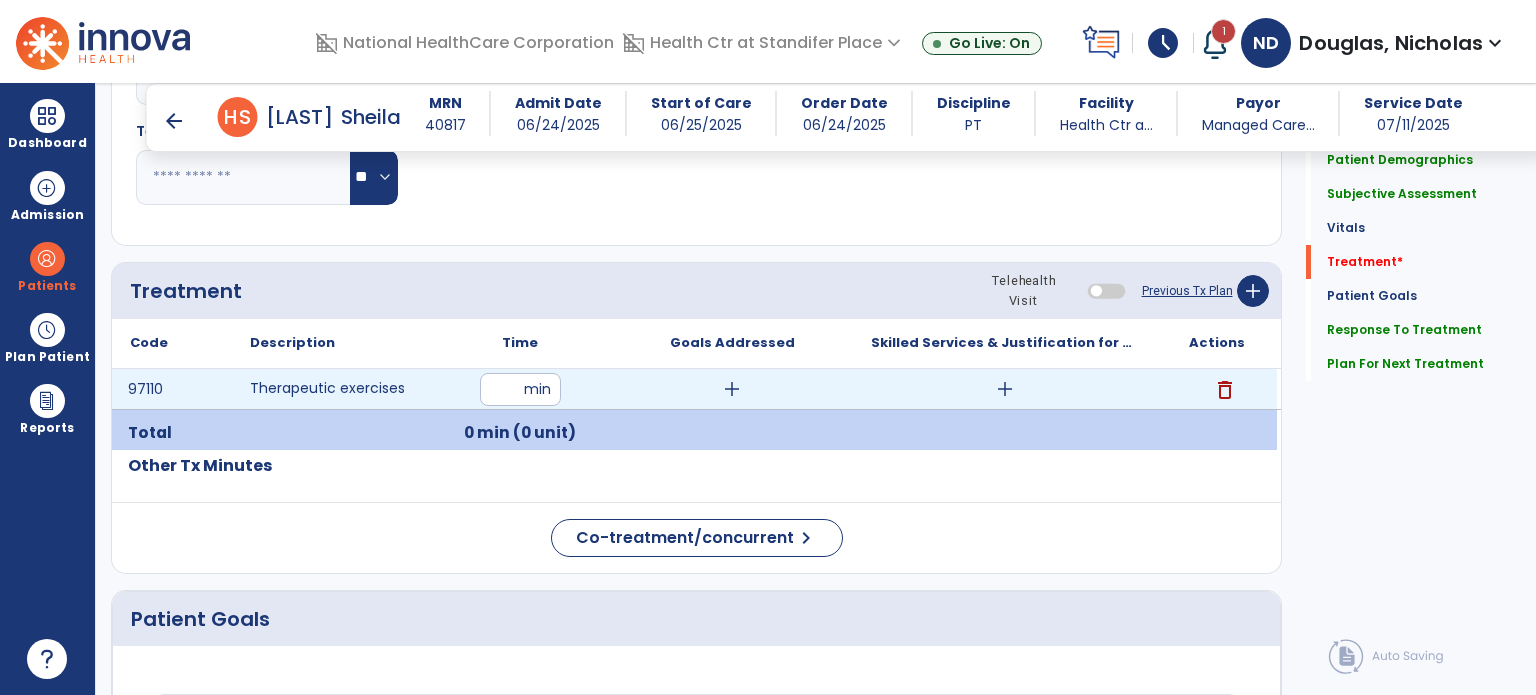 type on "**" 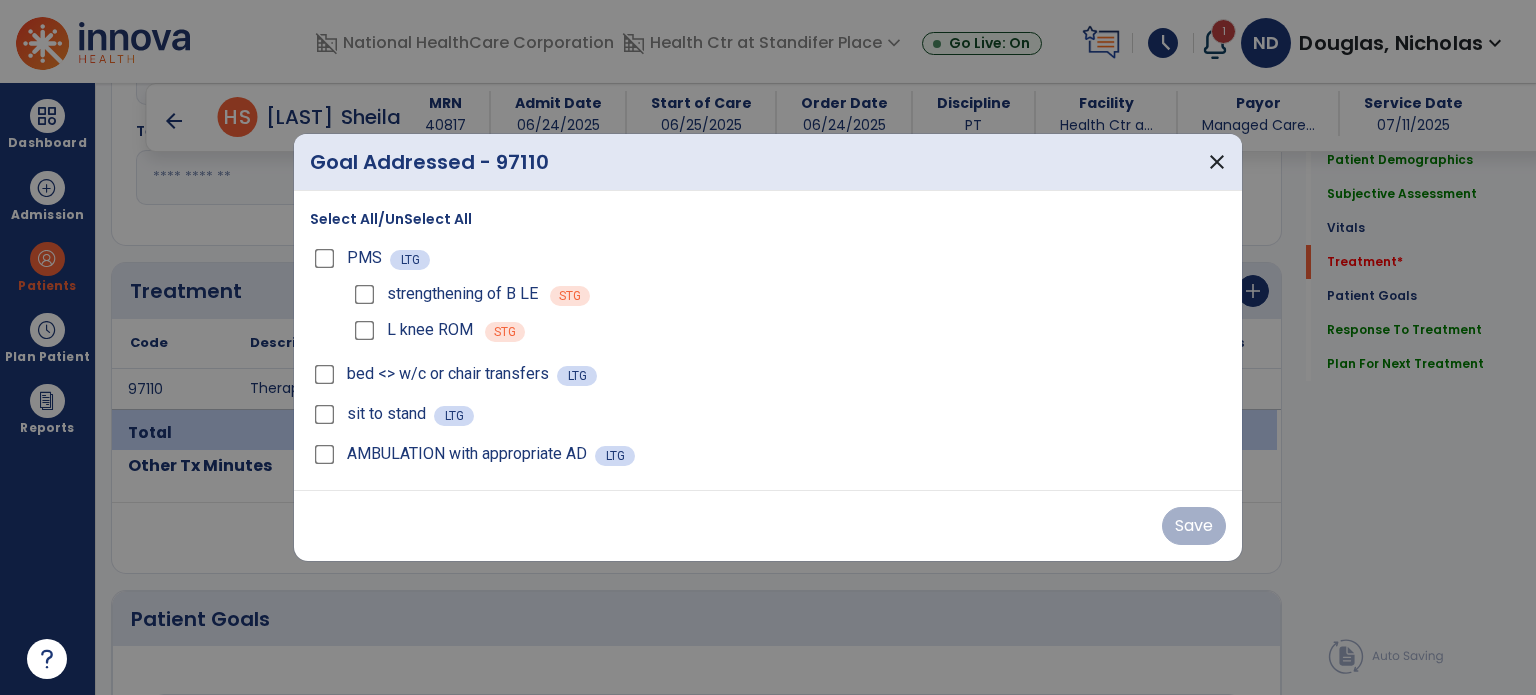 click on "bed <> w/c or chair transfers     LTG" at bounding box center (768, 374) 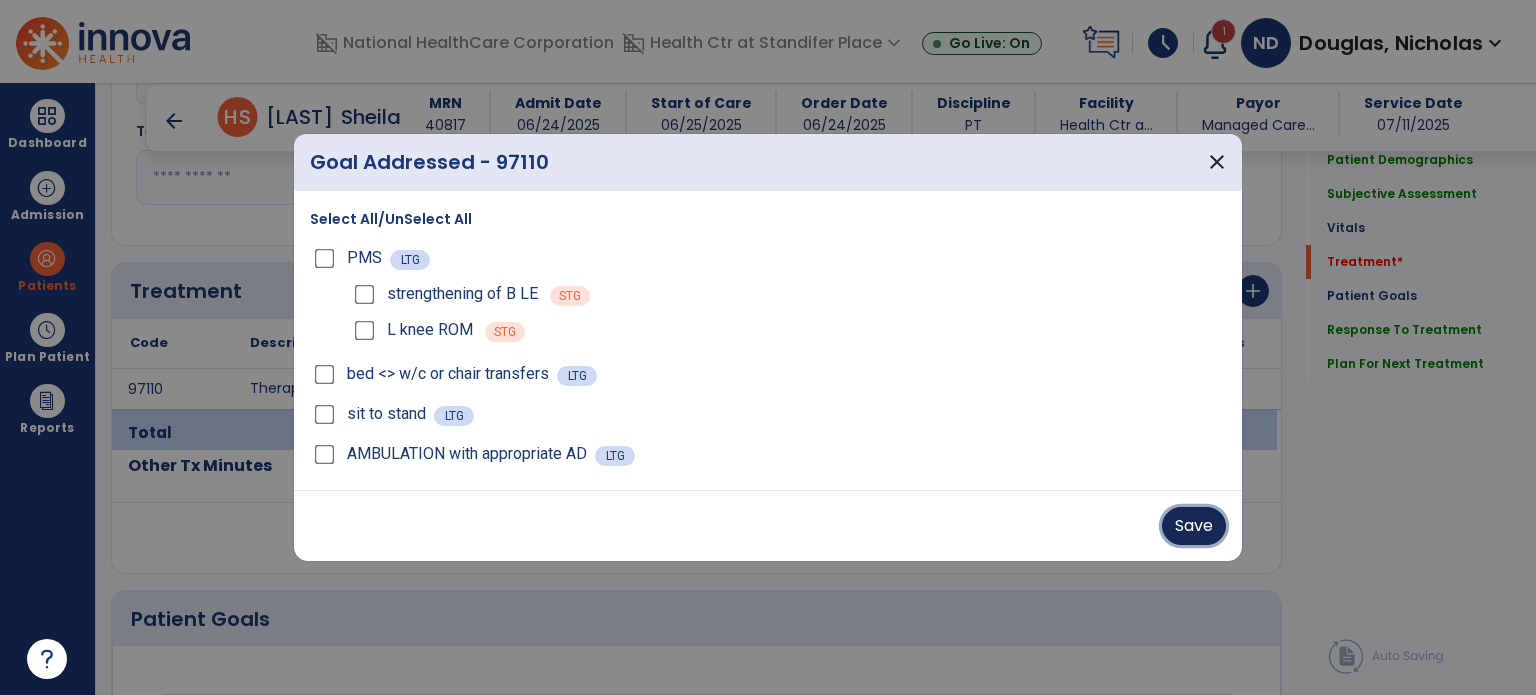 click on "Save" at bounding box center (1194, 526) 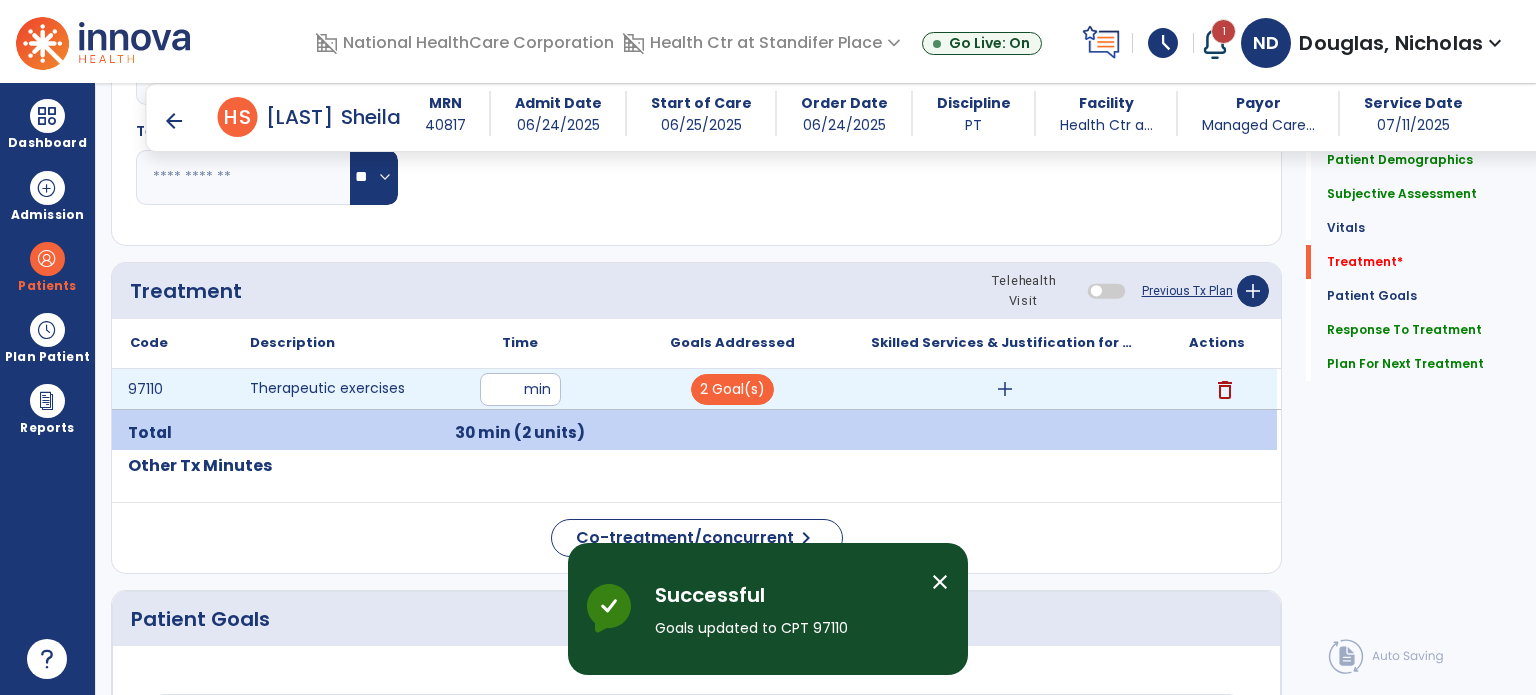 click on "add" at bounding box center (1005, 389) 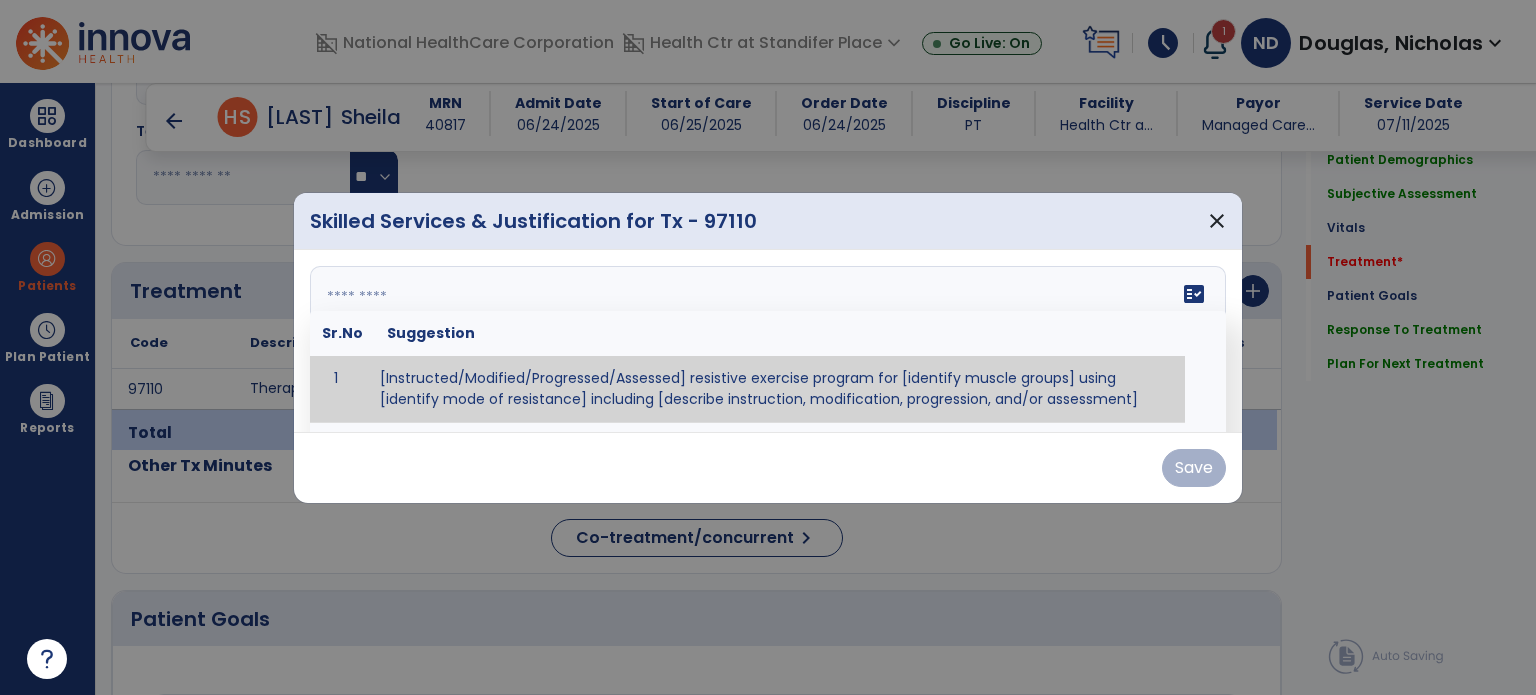 click on "fact_check  Sr.No Suggestion 1 [Instructed/Modified/Progressed/Assessed] resistive exercise program for [identify muscle groups] using [identify mode of resistance] including [describe instruction, modification, progression, and/or assessment] 2 [Instructed/Modified/Progressed/Assessed] aerobic exercise program using [identify equipment/mode] including [describe instruction, modification,progression, and/or assessment] 3 [Instructed/Modified/Progressed/Assessed] [PROM/A/AROM/AROM] program for [identify joint movements] using [contract-relax, over-pressure, inhibitory techniques, other] 4 [Assessed/Tested] aerobic capacity with administration of [aerobic capacity test]" at bounding box center [768, 341] 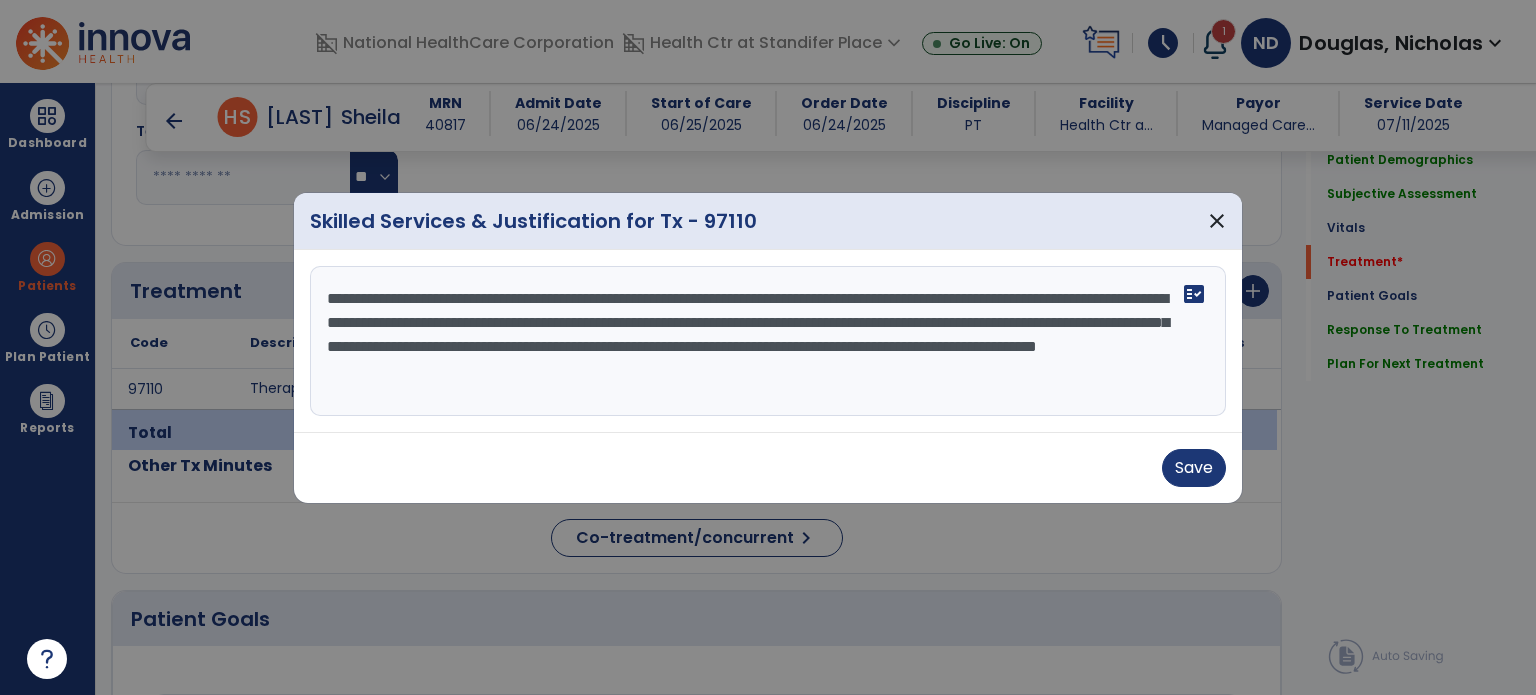 type on "**********" 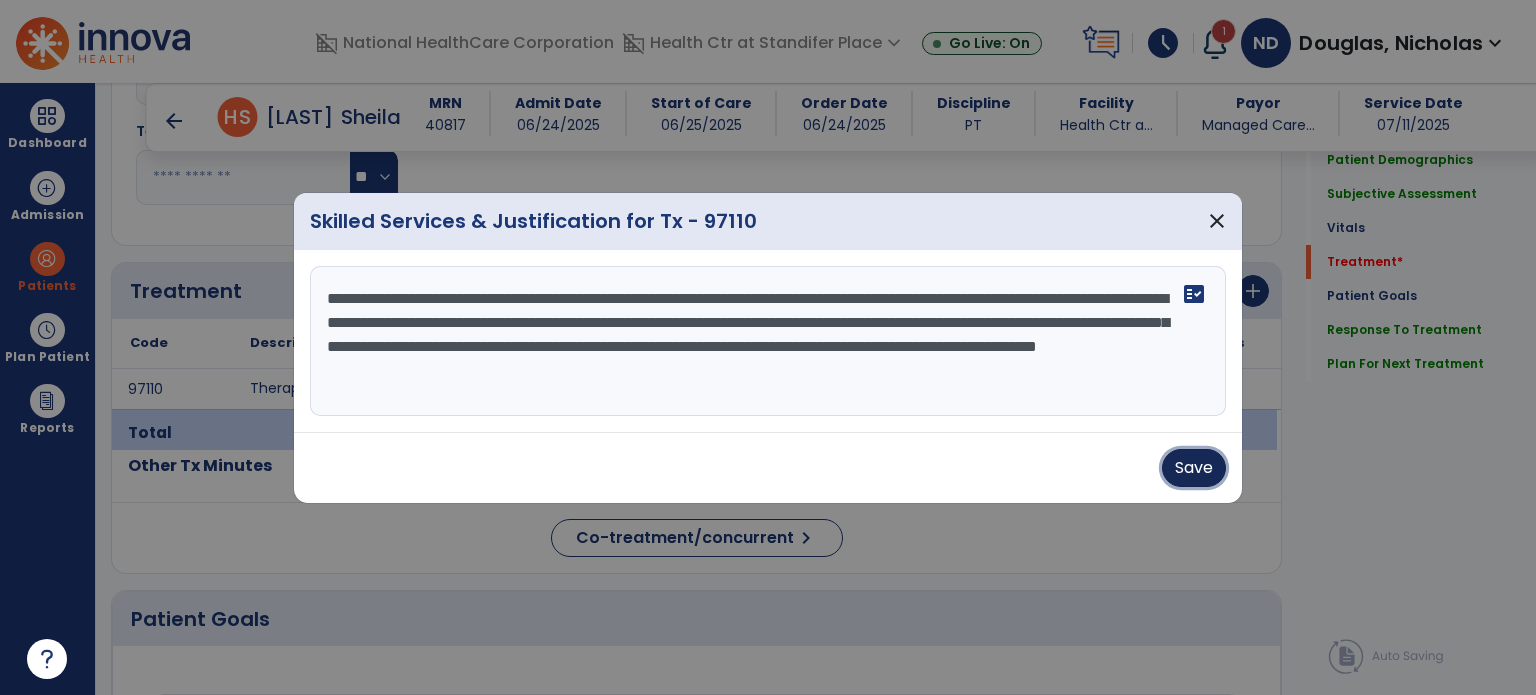 click on "Save" at bounding box center (1194, 468) 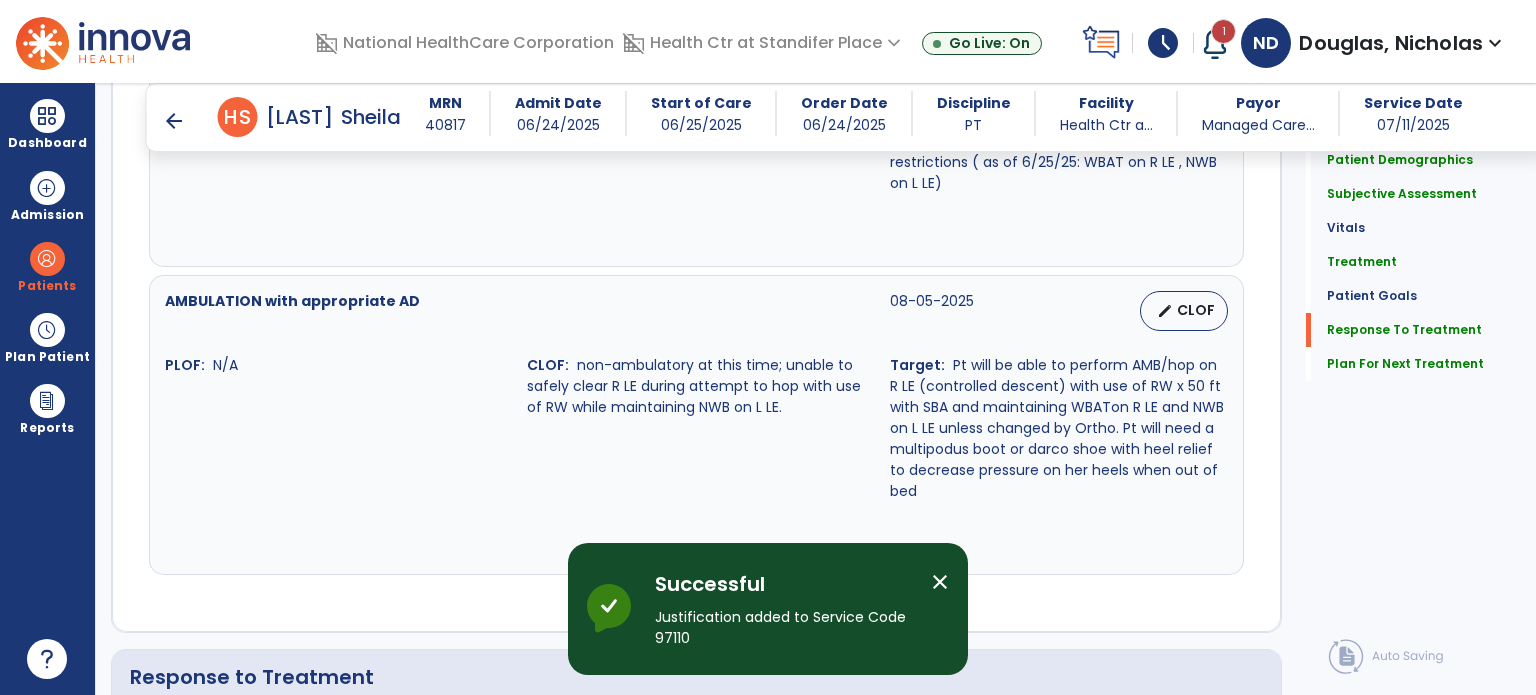 scroll, scrollTop: 3083, scrollLeft: 0, axis: vertical 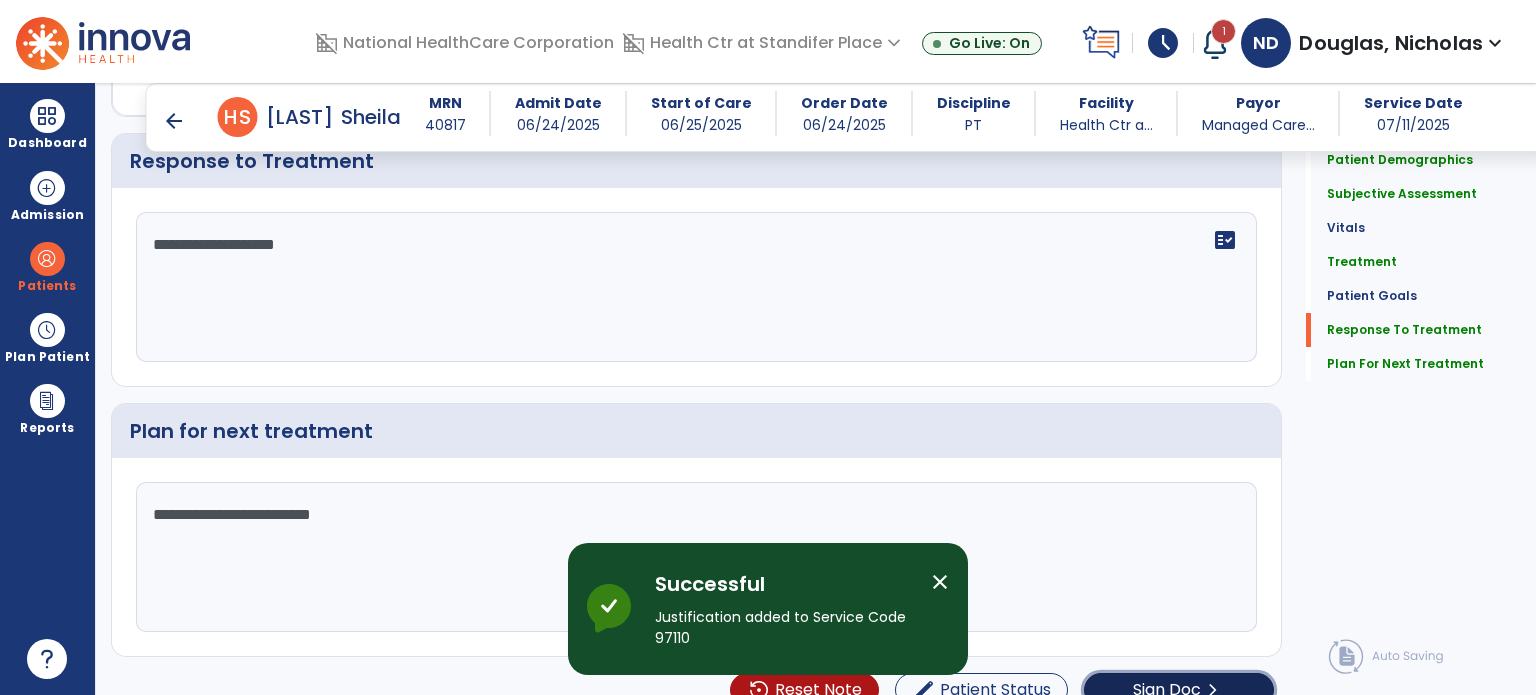 click on "Sign Doc" 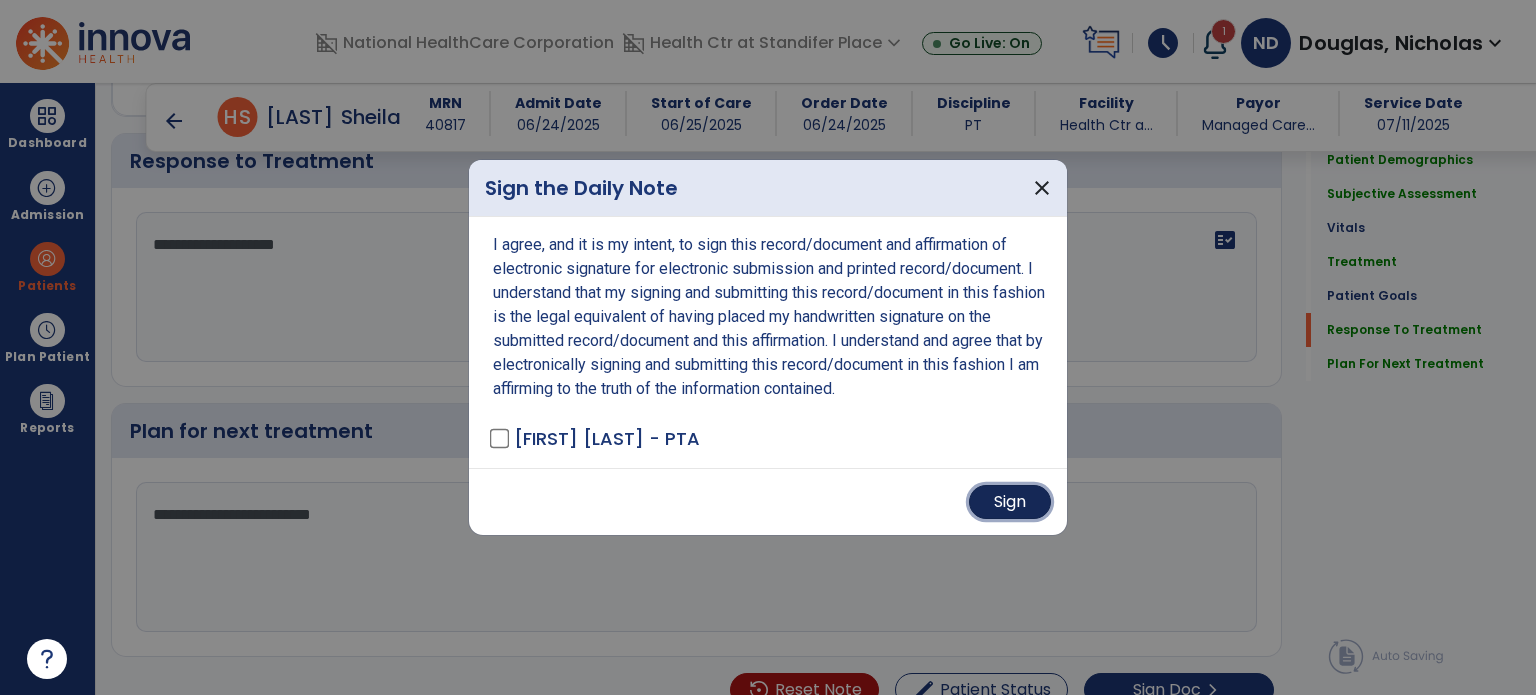 click on "Sign" at bounding box center [1010, 502] 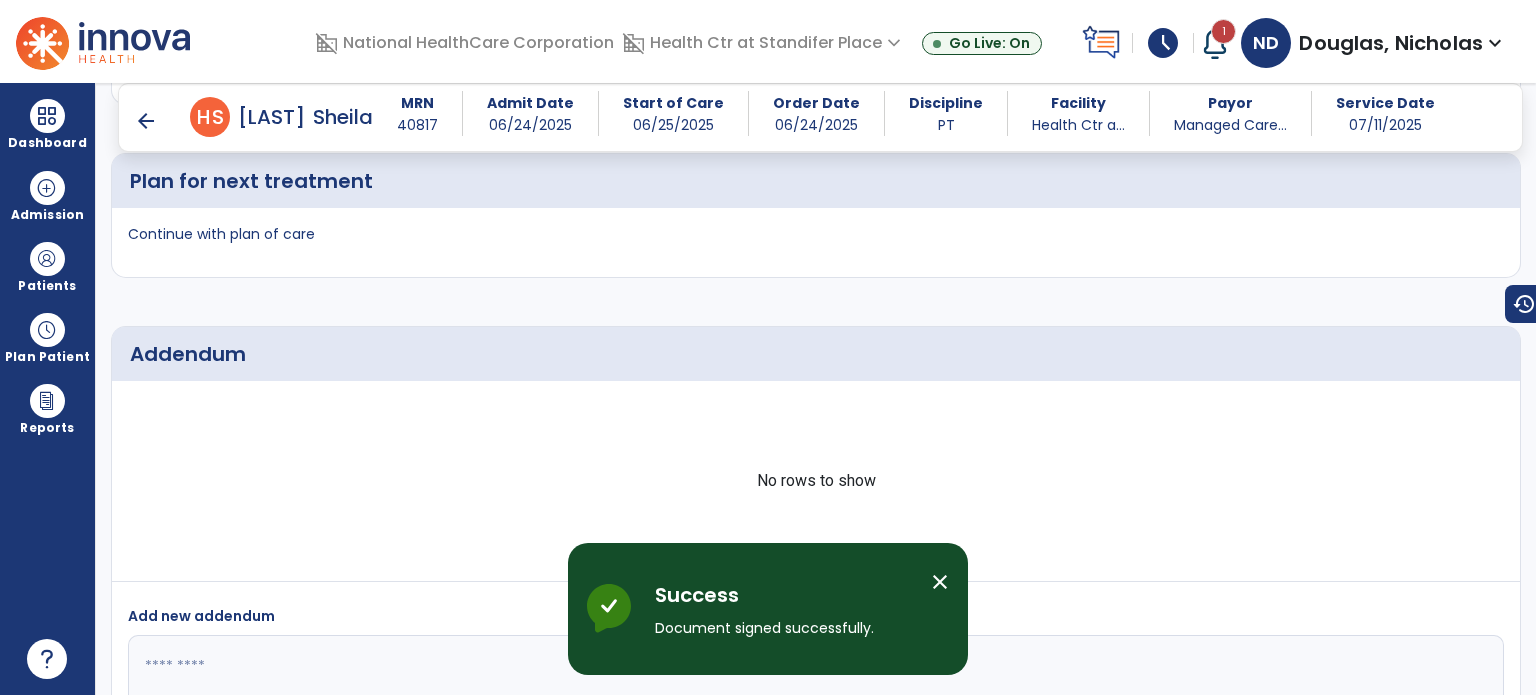 scroll, scrollTop: 4184, scrollLeft: 0, axis: vertical 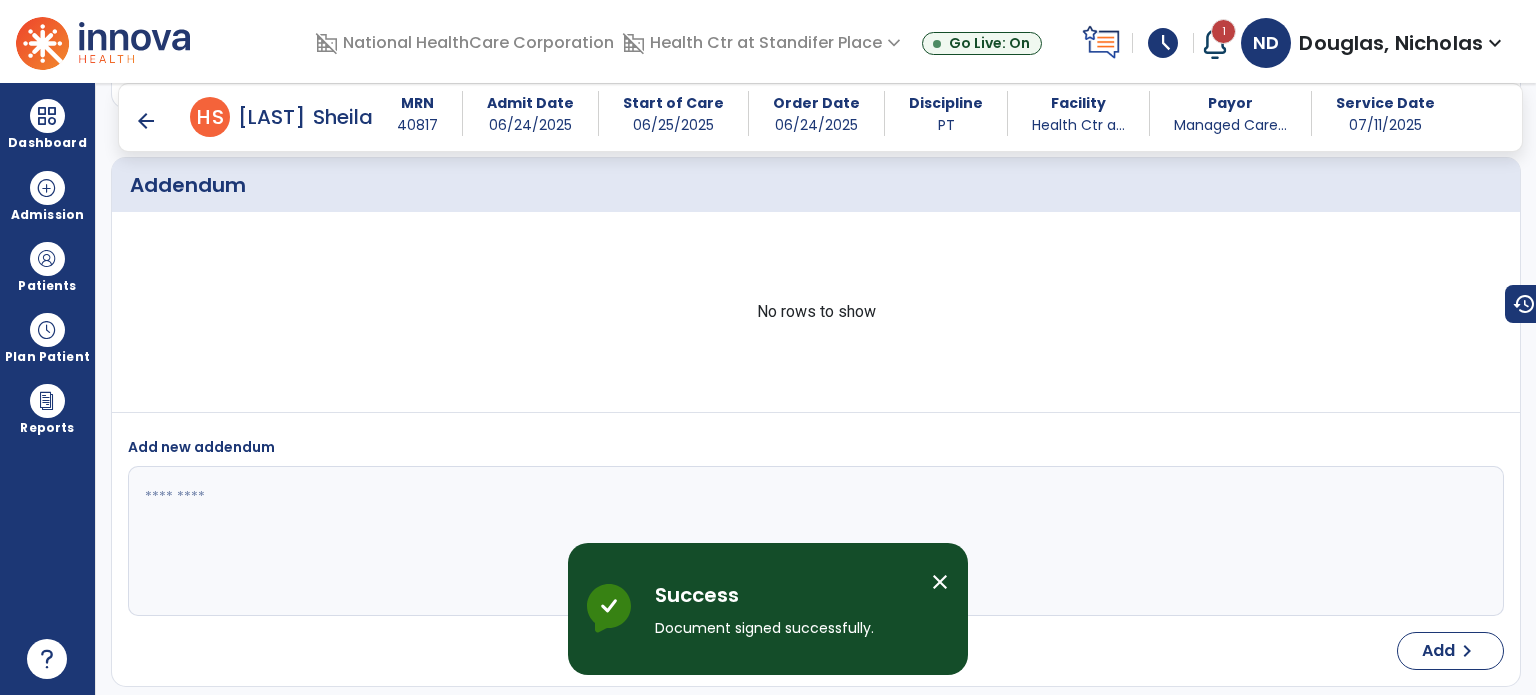 click on "arrow_back" at bounding box center (146, 121) 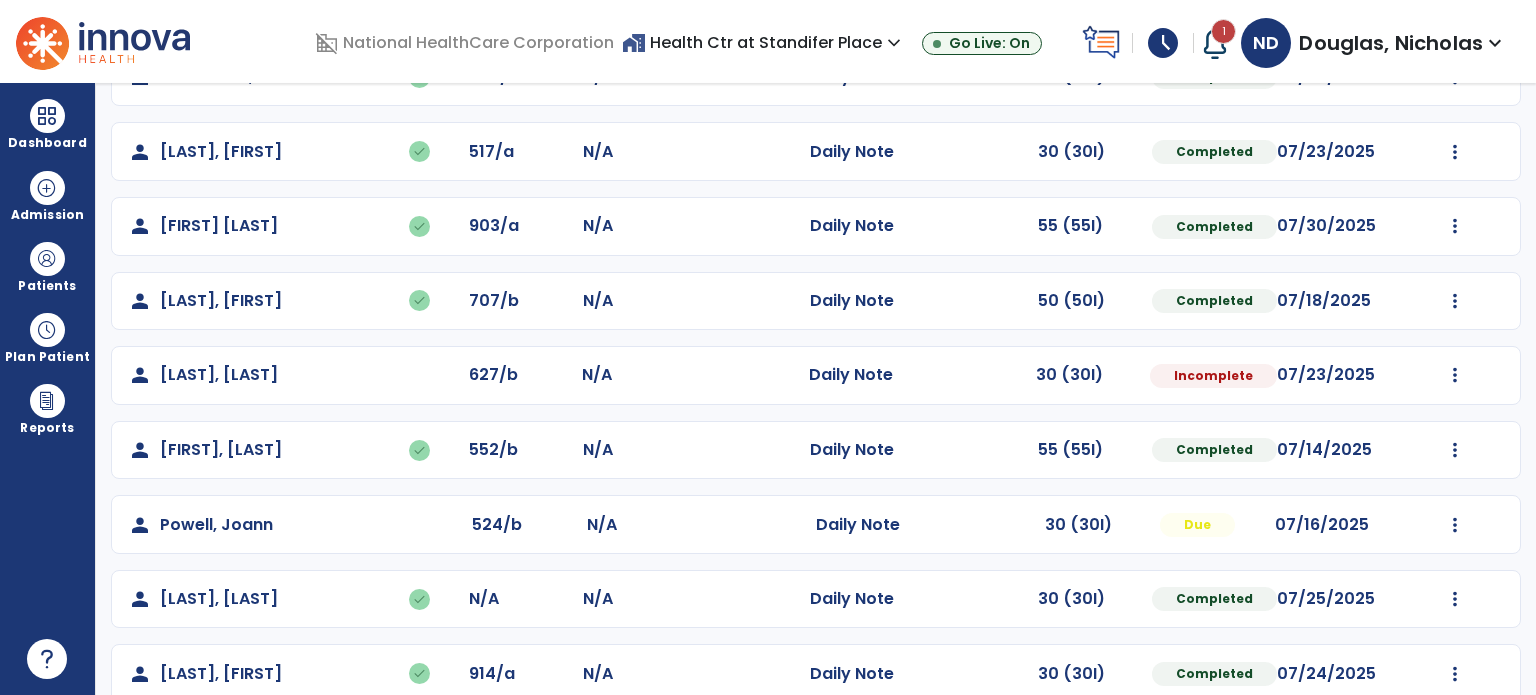 scroll, scrollTop: 467, scrollLeft: 0, axis: vertical 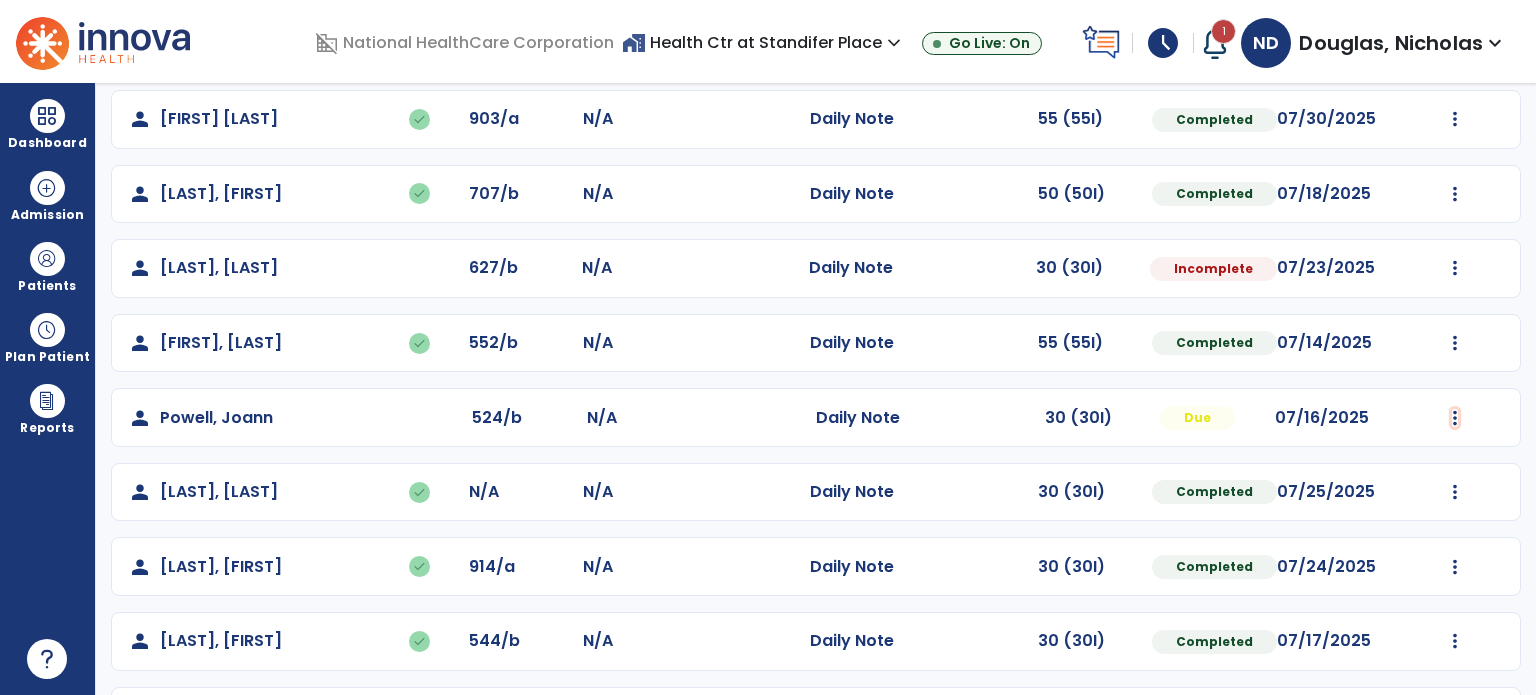 click at bounding box center [1455, -179] 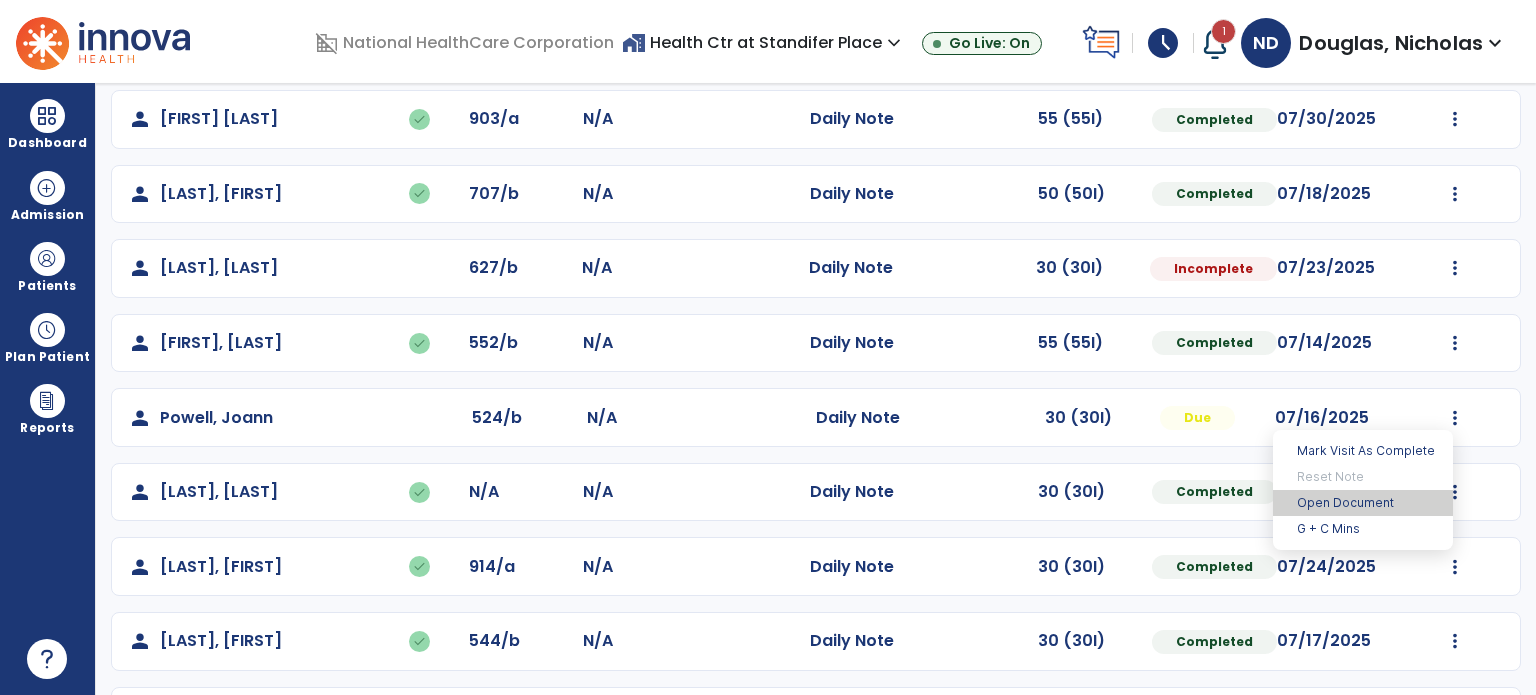 click on "Open Document" at bounding box center (1363, 503) 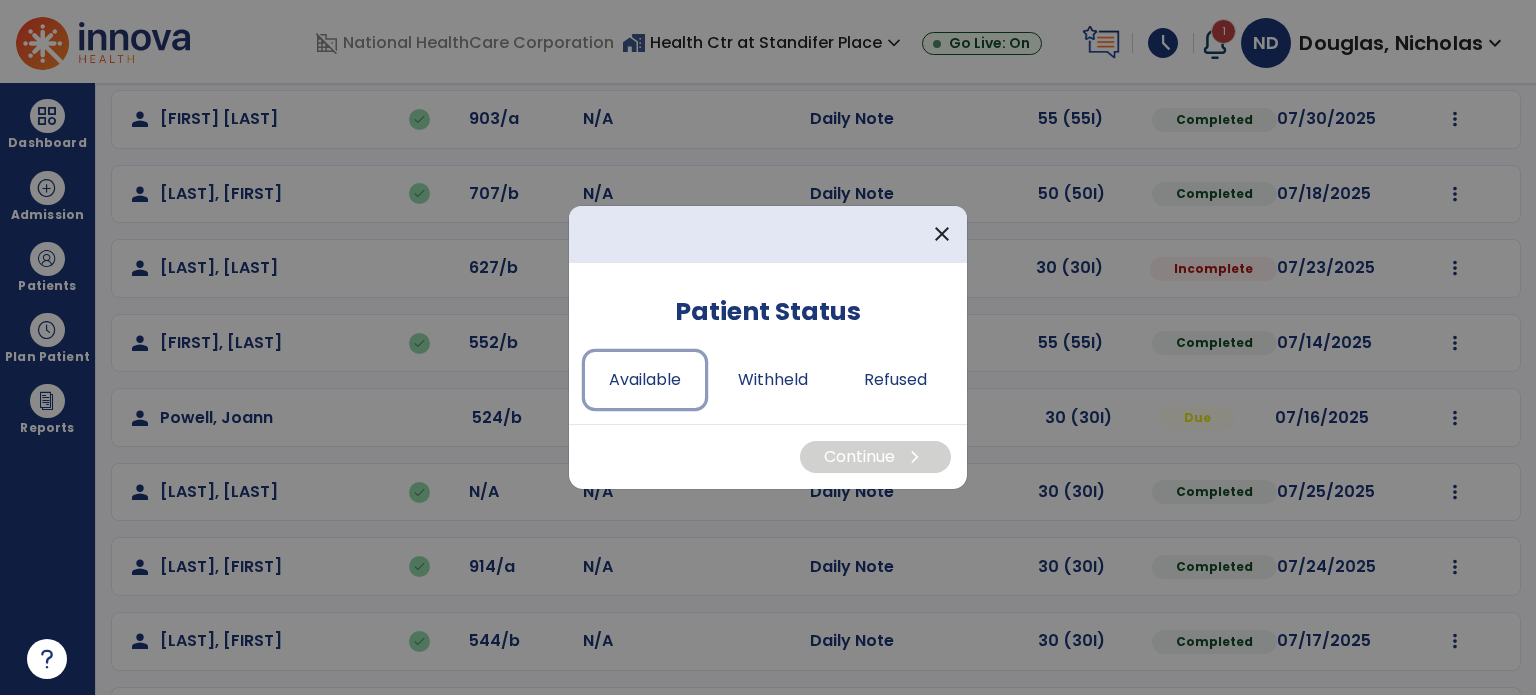 click on "Available" at bounding box center (645, 380) 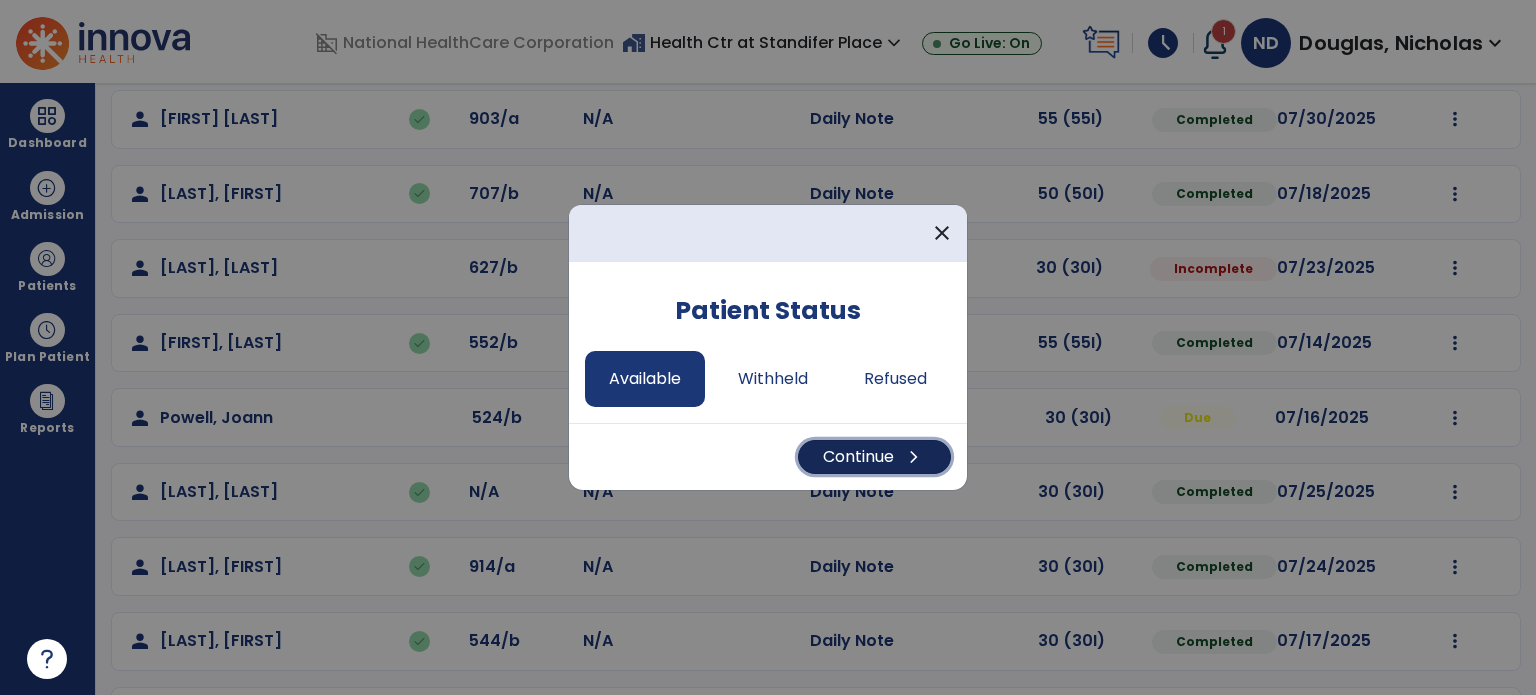 click on "Continue   chevron_right" at bounding box center [874, 457] 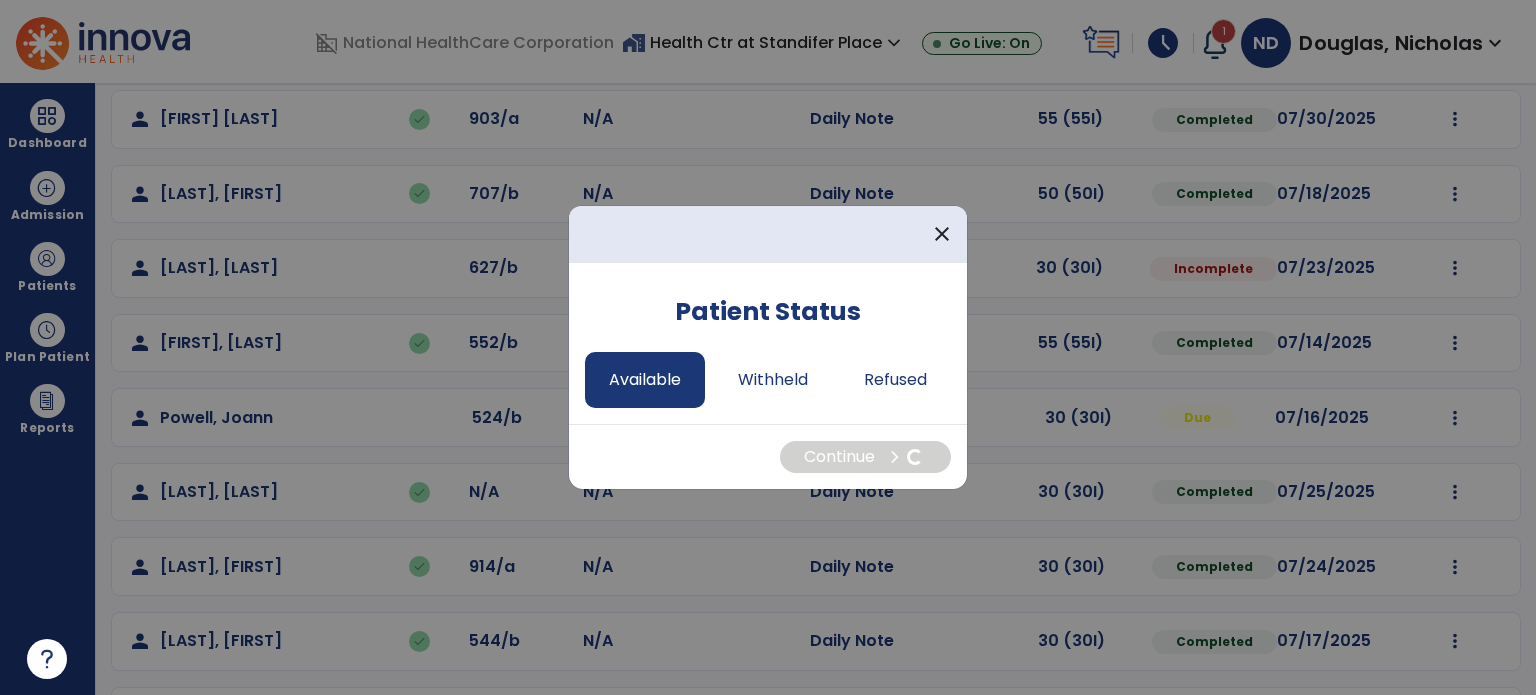select on "*" 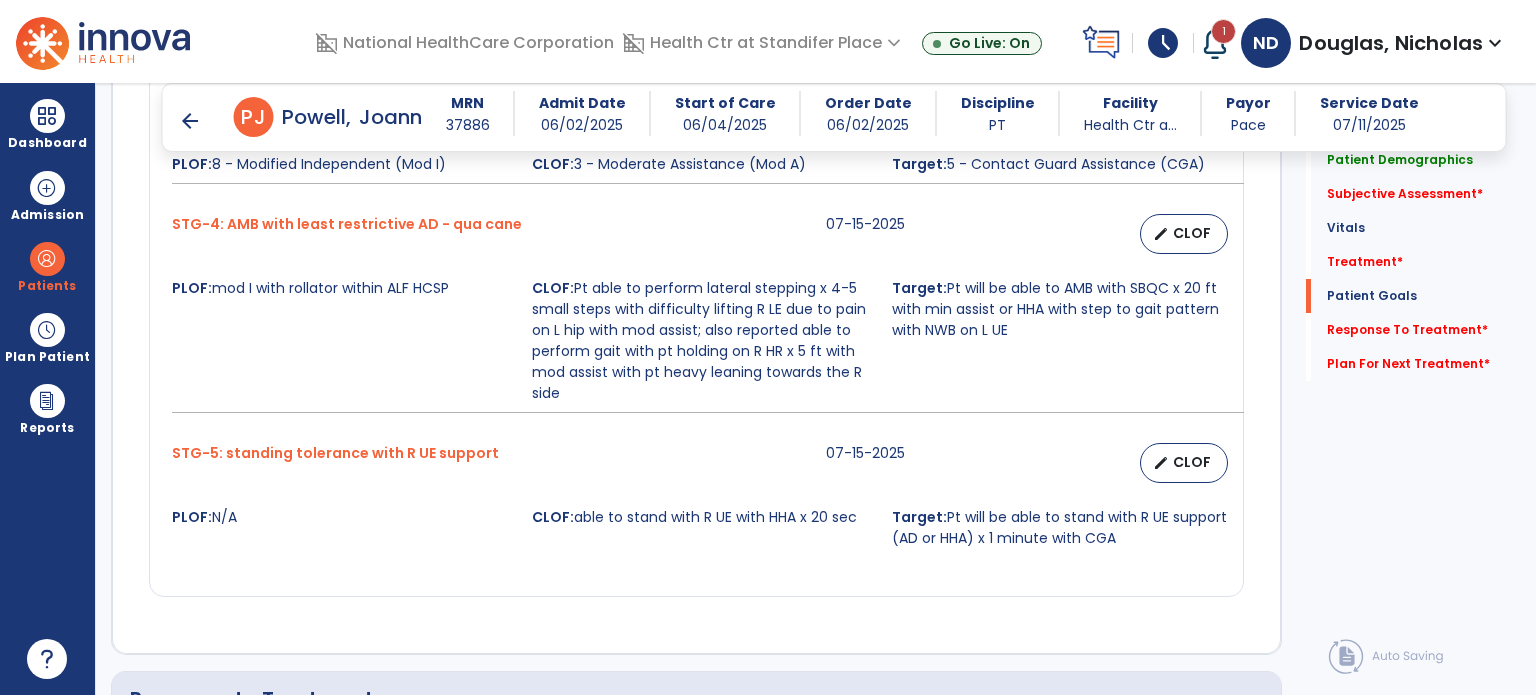 scroll, scrollTop: 2080, scrollLeft: 0, axis: vertical 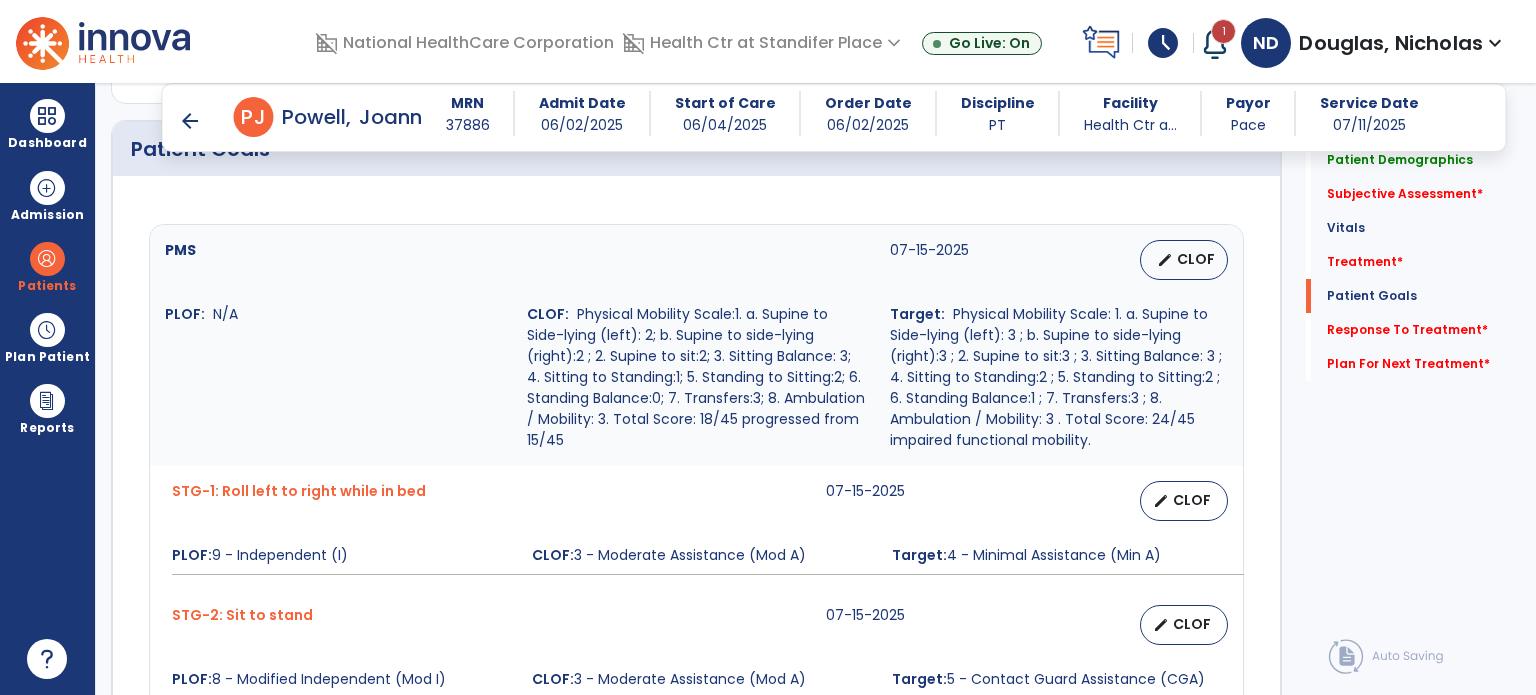 click on "Patients" at bounding box center (47, 286) 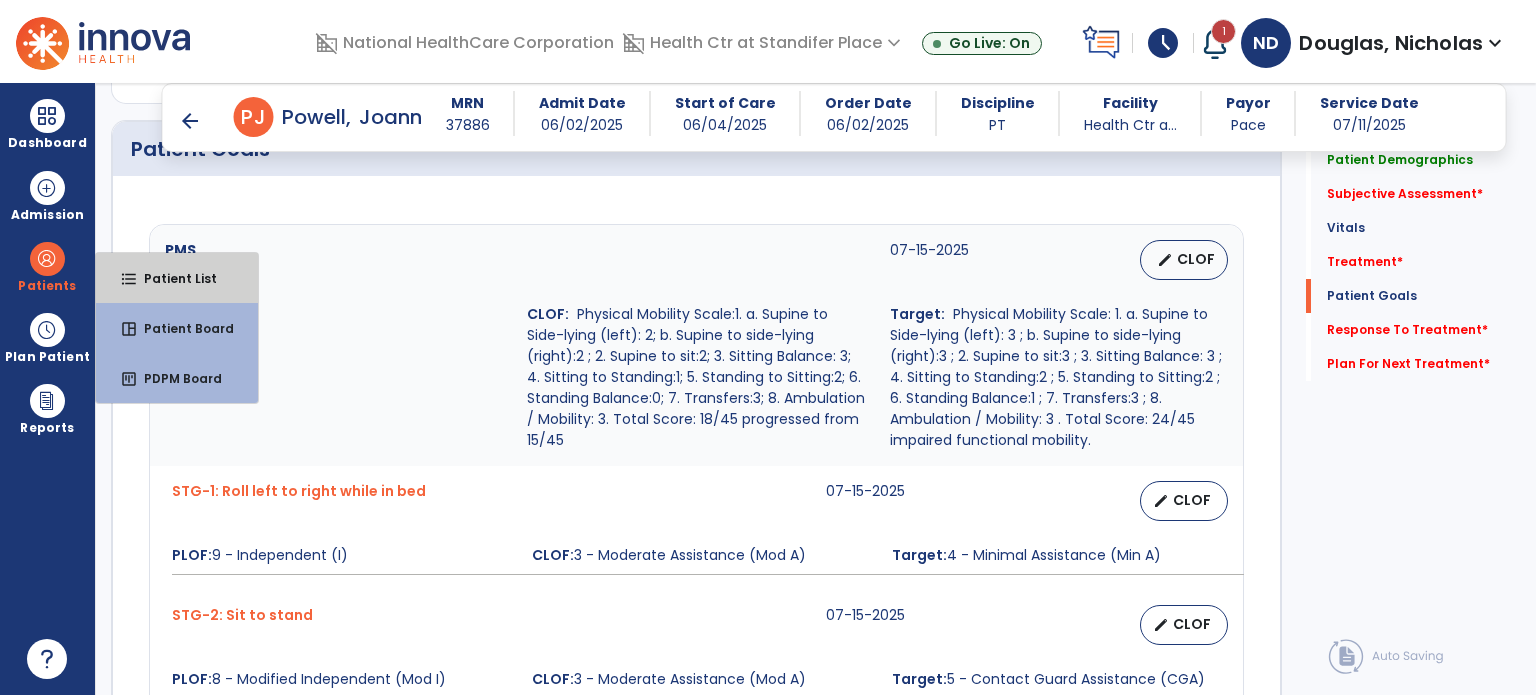 click on "format_list_bulleted  Patient List" at bounding box center [177, 278] 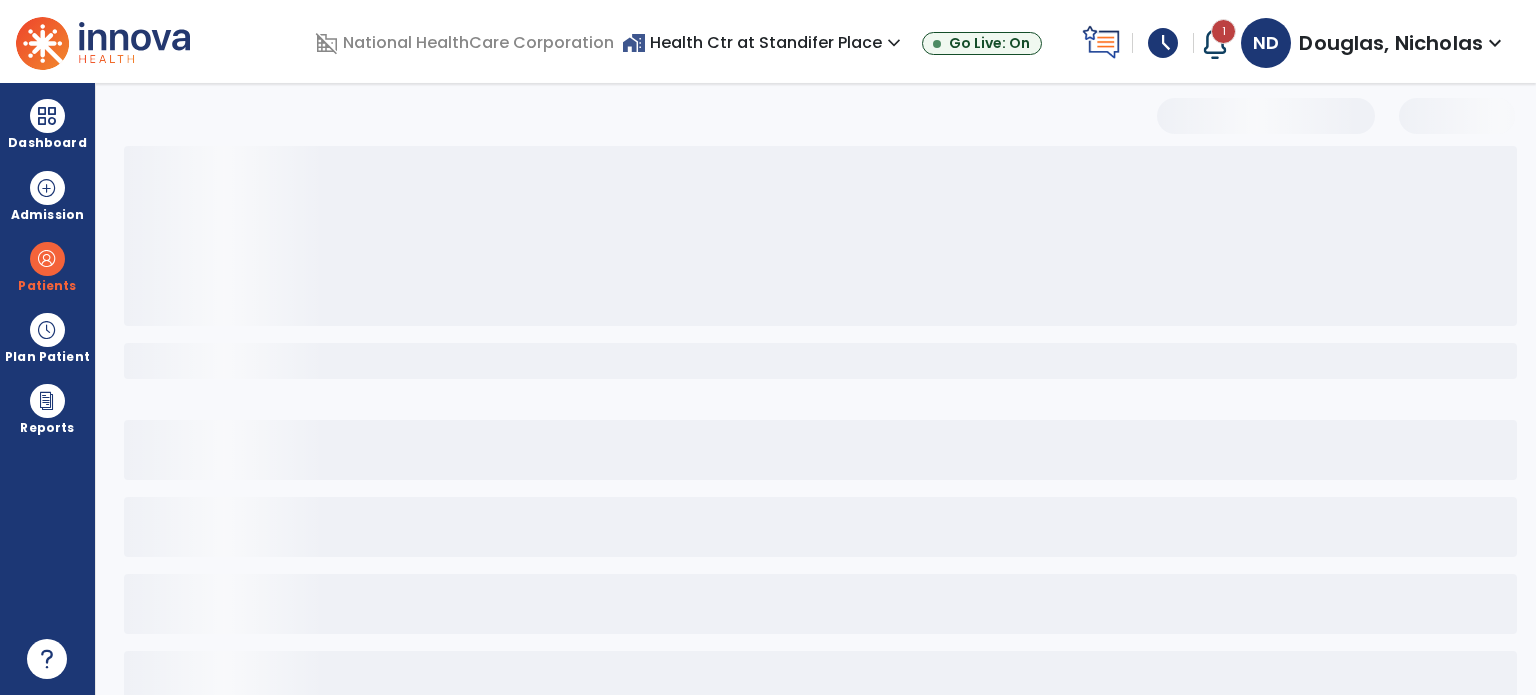 scroll, scrollTop: 46, scrollLeft: 0, axis: vertical 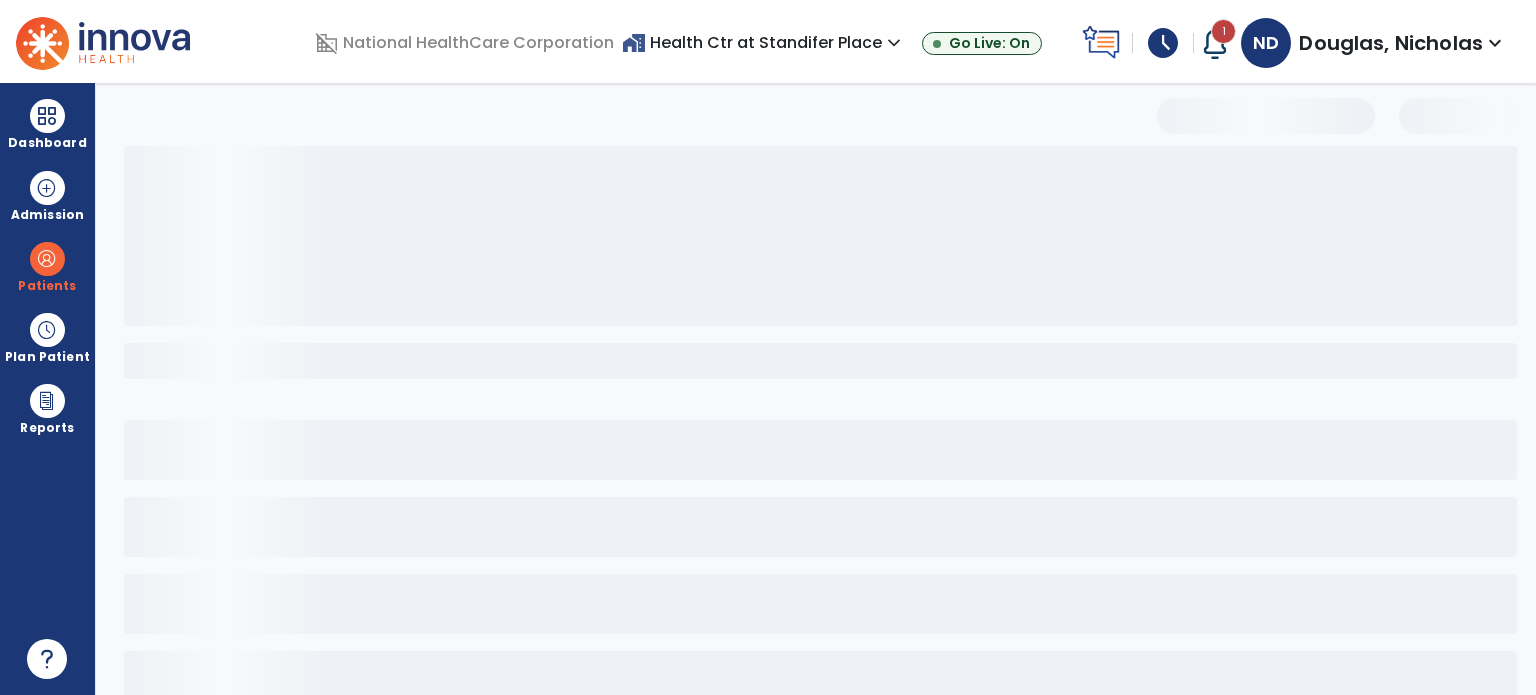 select on "***" 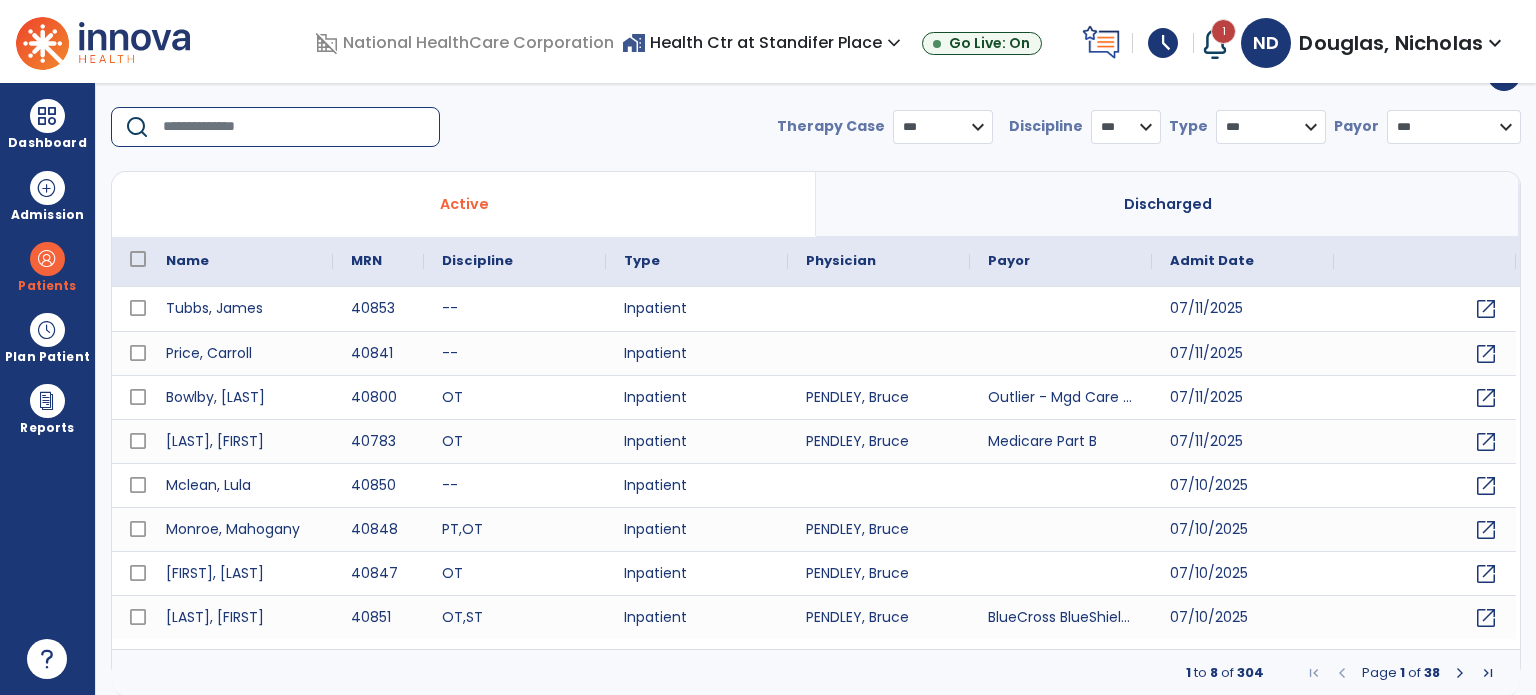 click at bounding box center [294, 127] 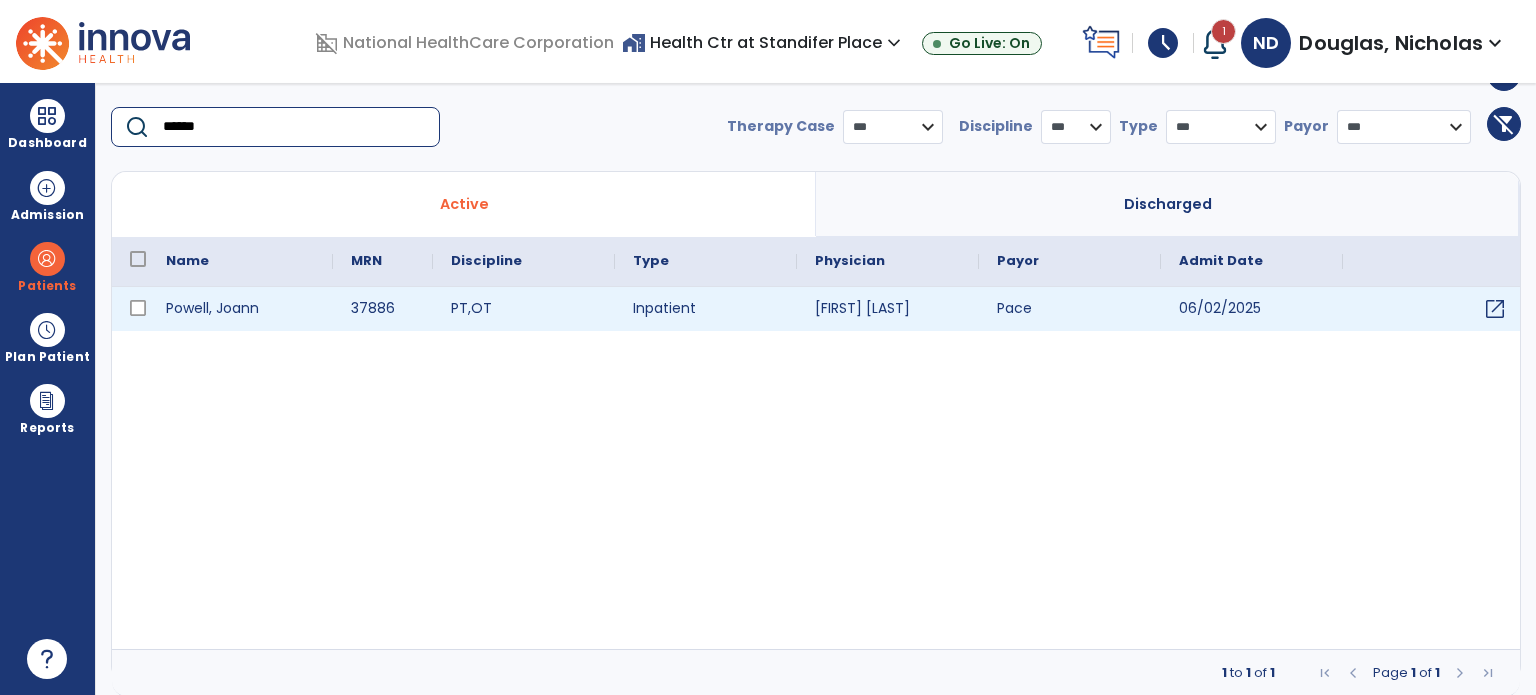 type on "******" 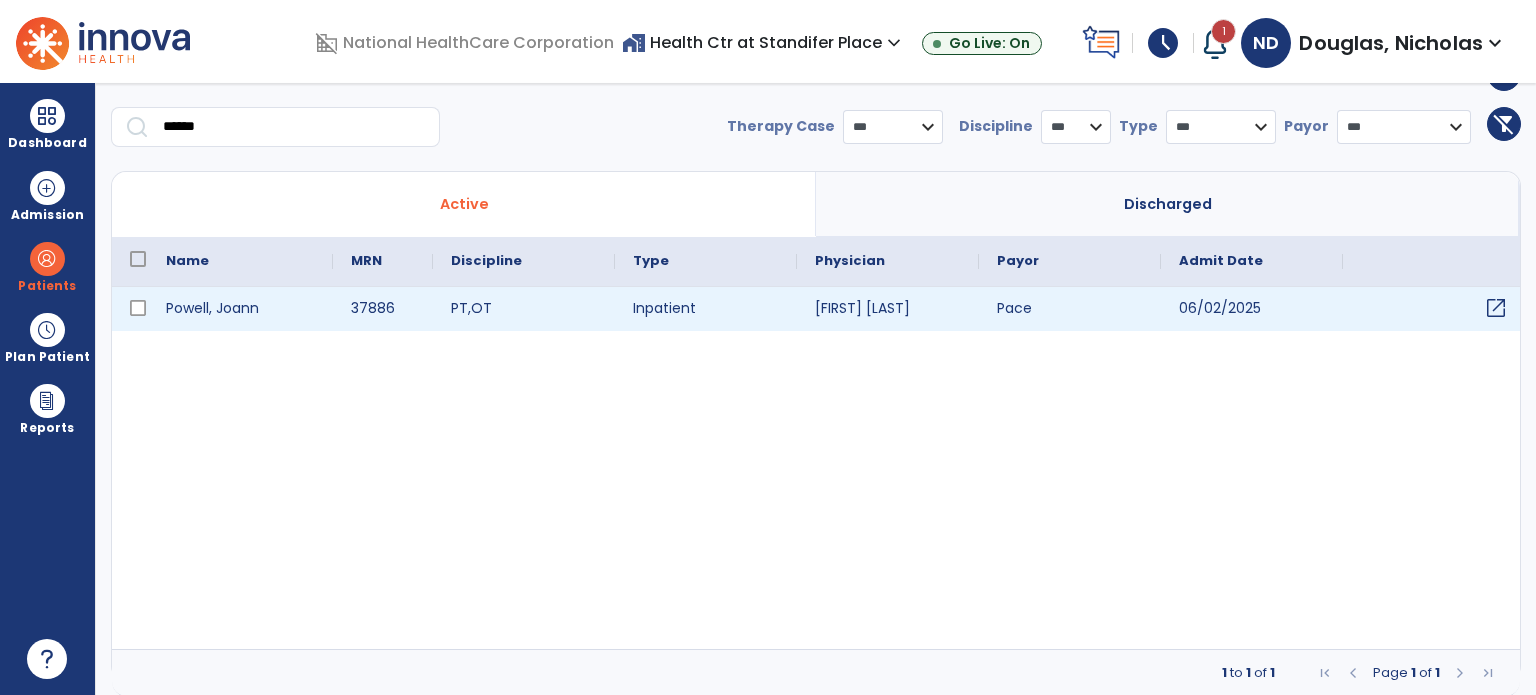 click on "open_in_new" at bounding box center [1496, 308] 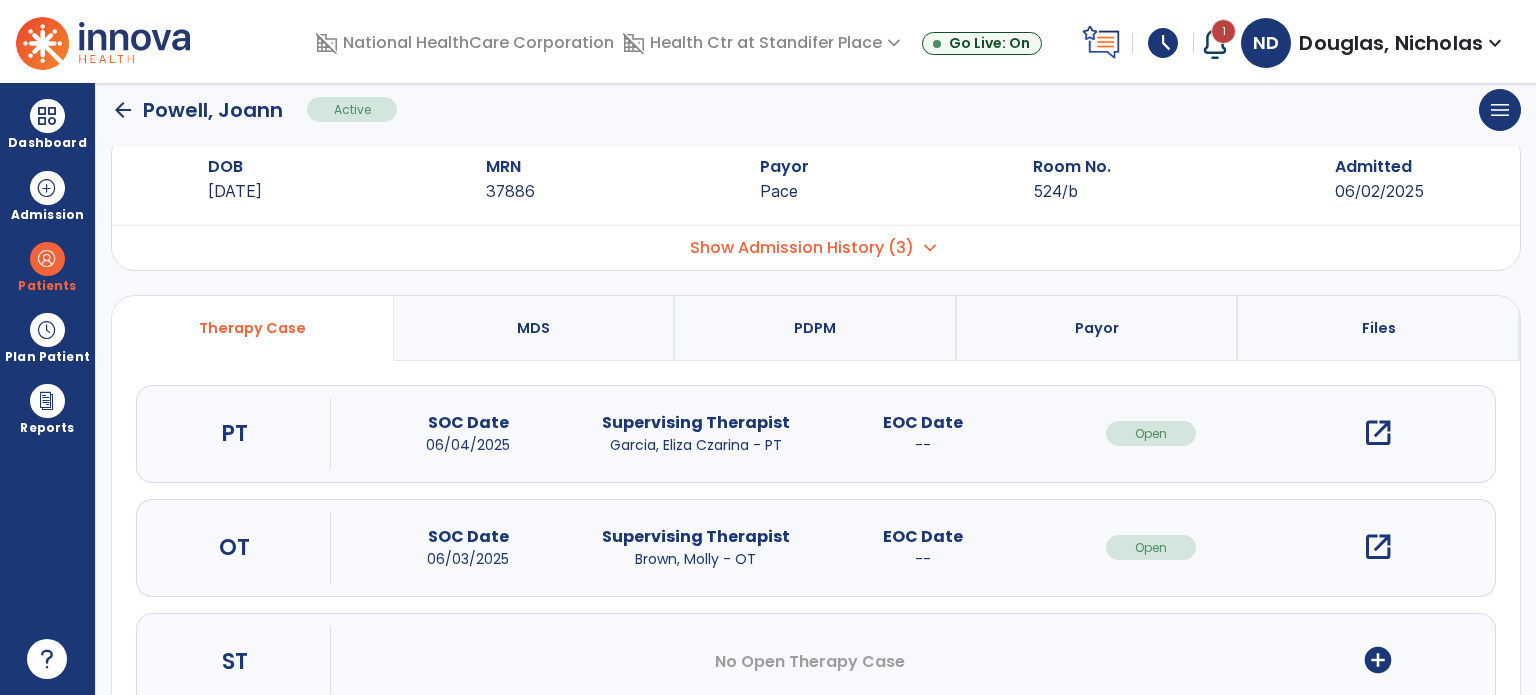 scroll, scrollTop: 0, scrollLeft: 0, axis: both 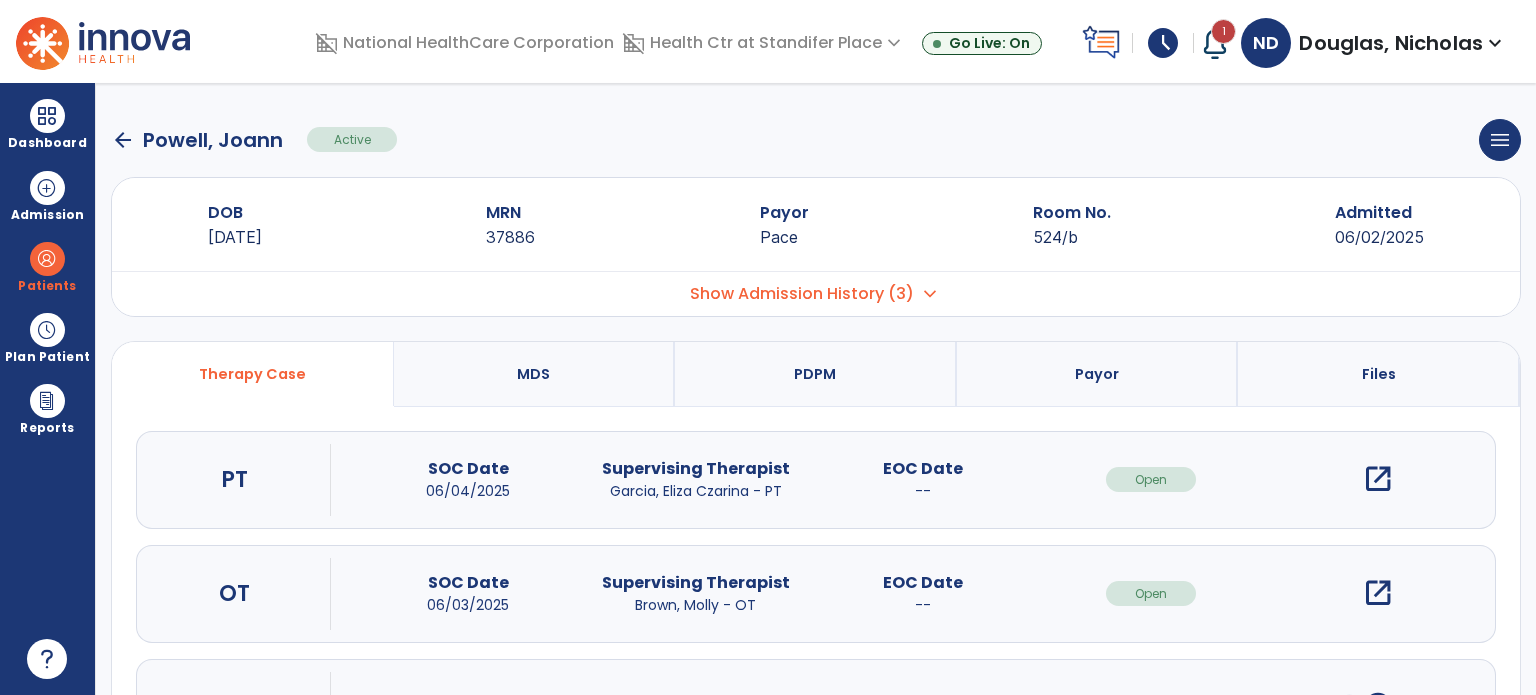 click on "open_in_new" at bounding box center (1378, 479) 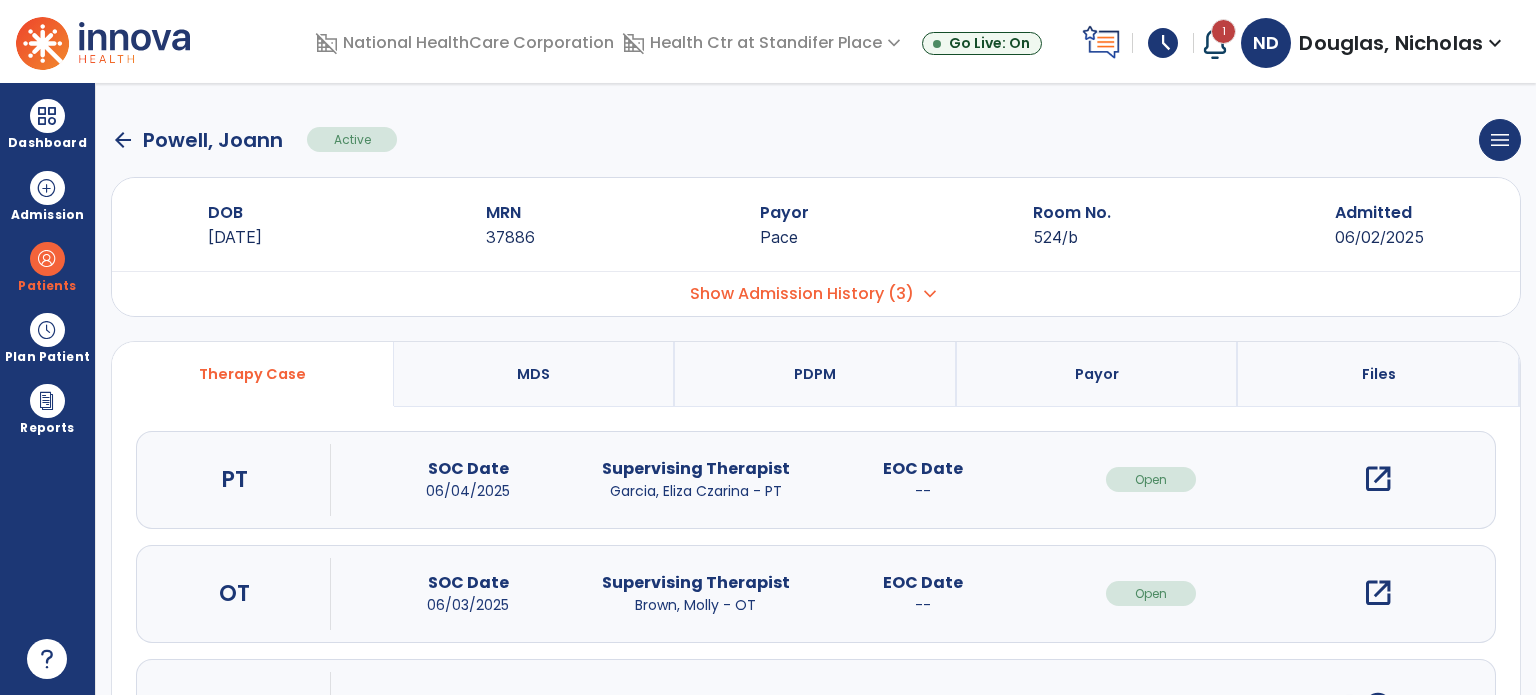 click on "open_in_new" at bounding box center [1378, 479] 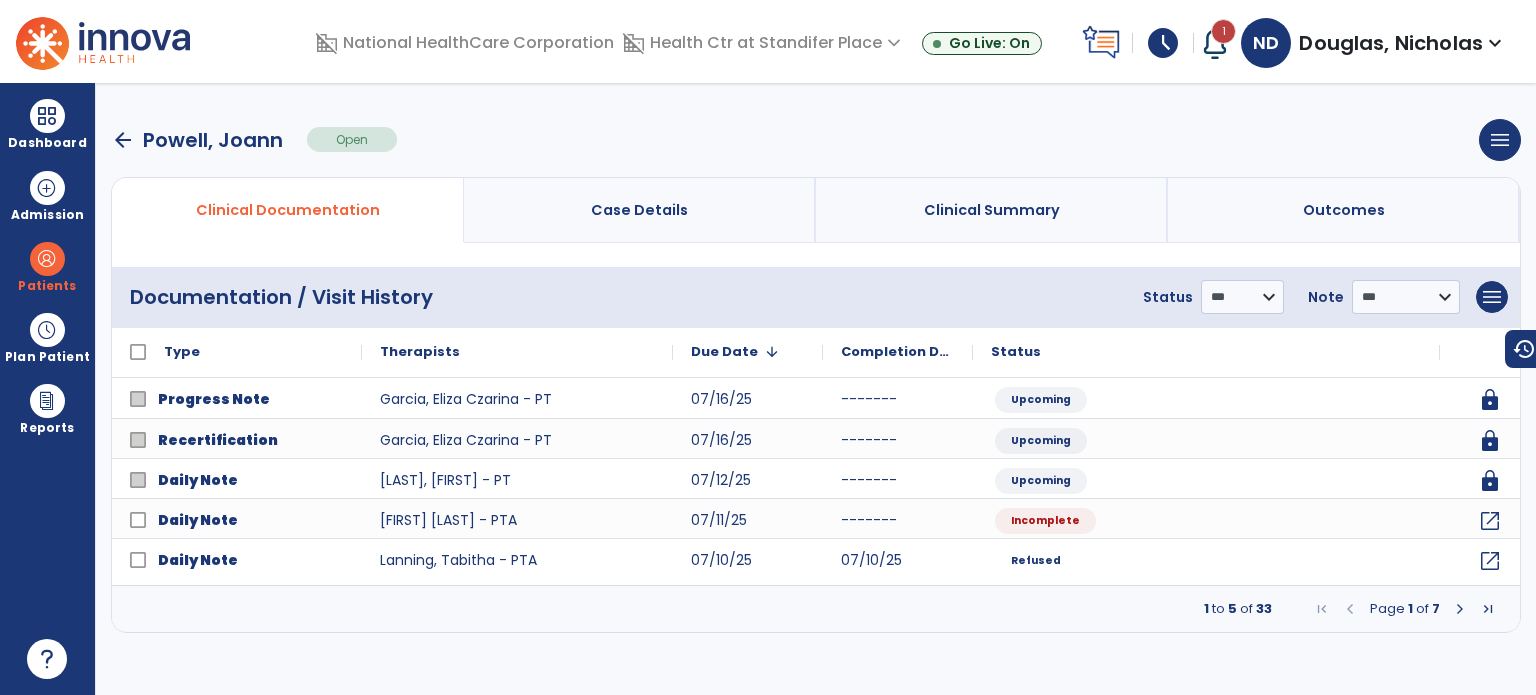 click at bounding box center (1460, 609) 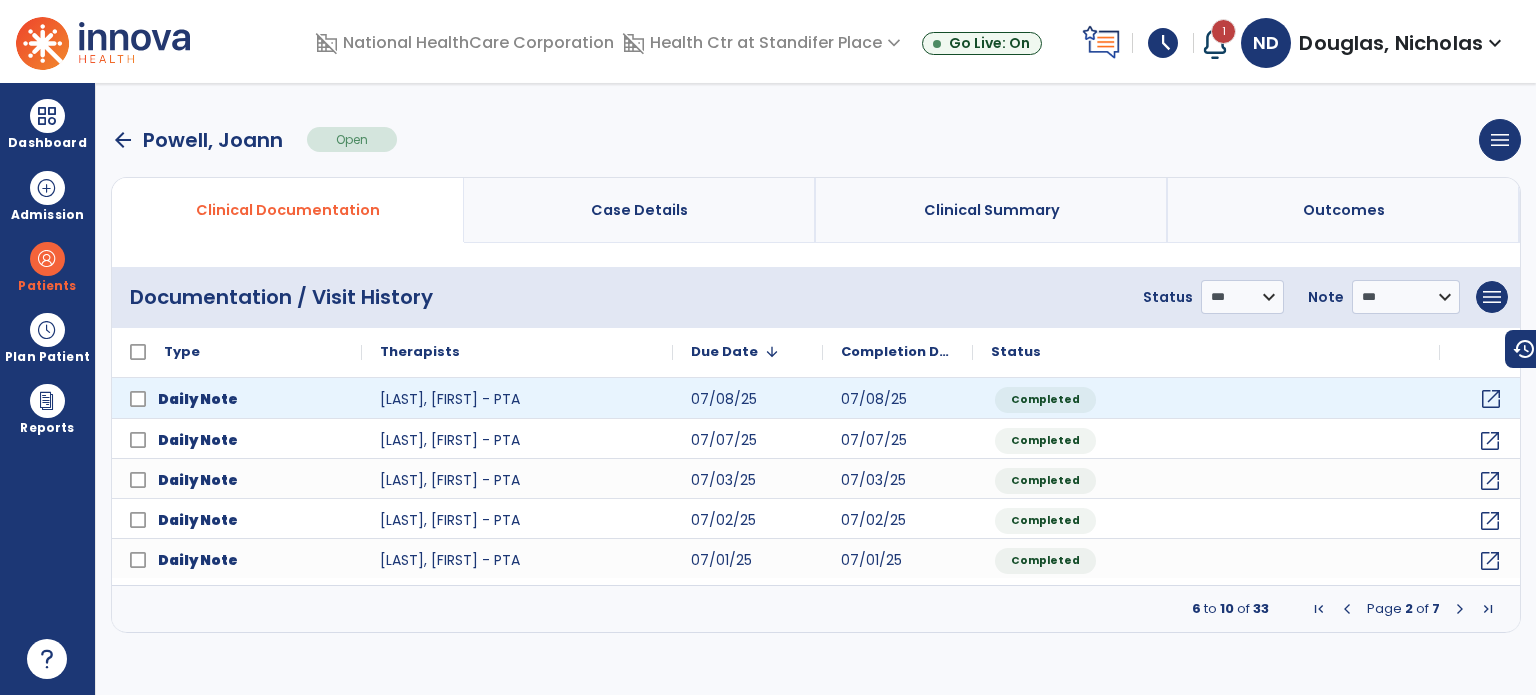 click on "open_in_new" 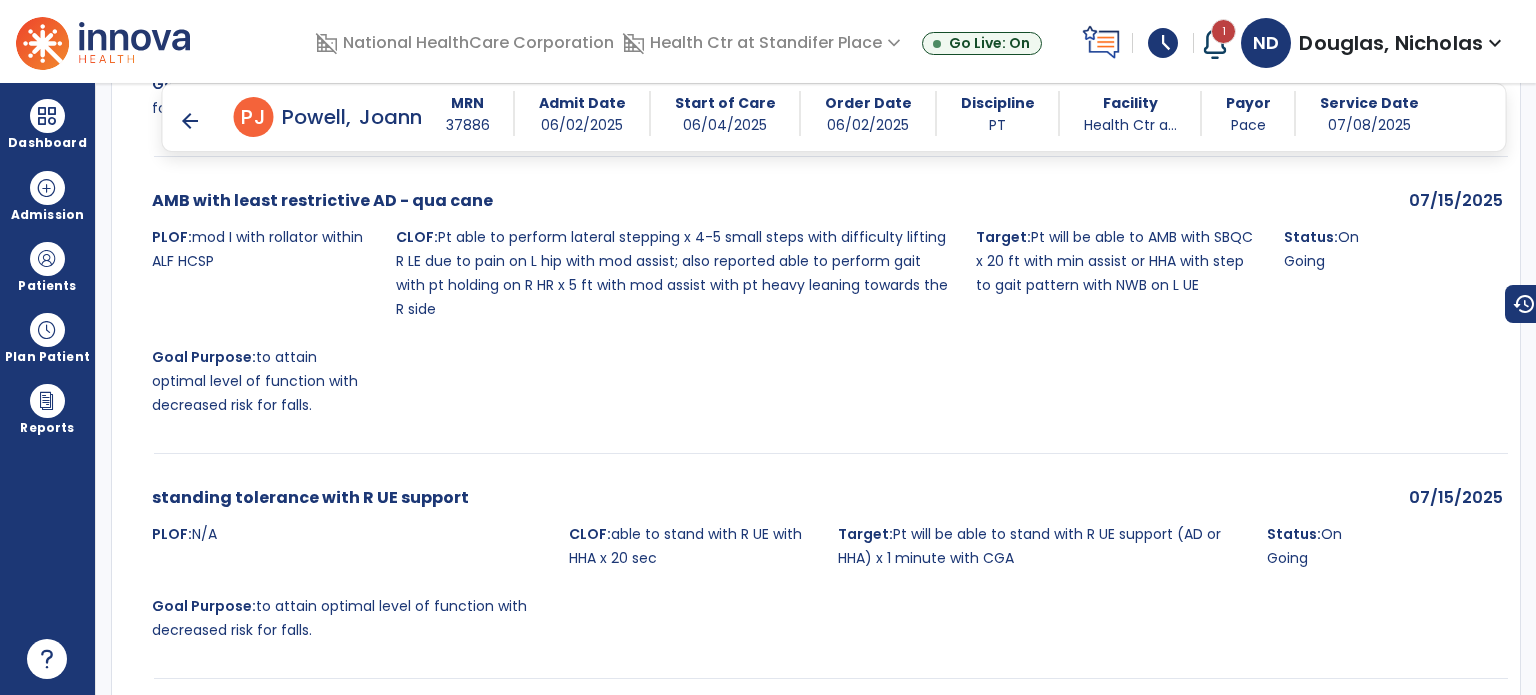scroll, scrollTop: 3331, scrollLeft: 0, axis: vertical 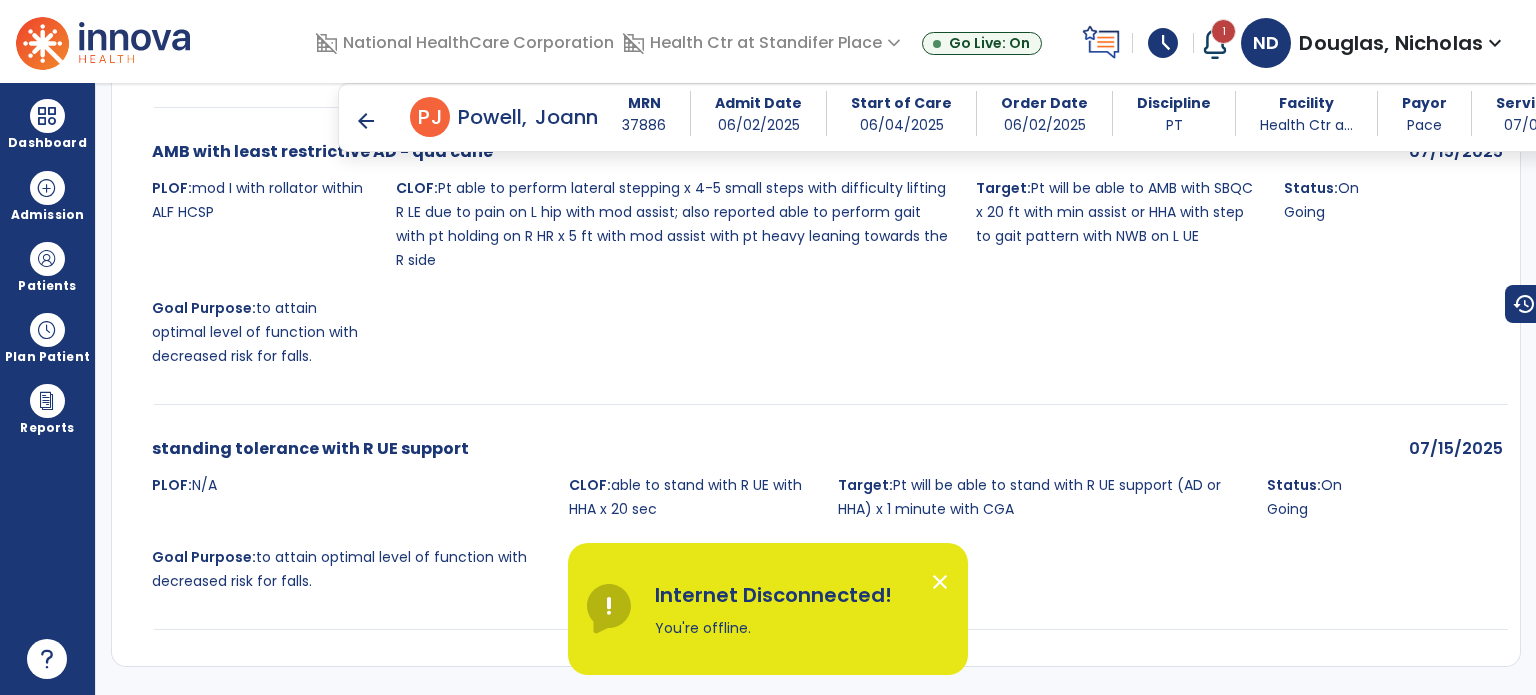 click at bounding box center [47, 259] 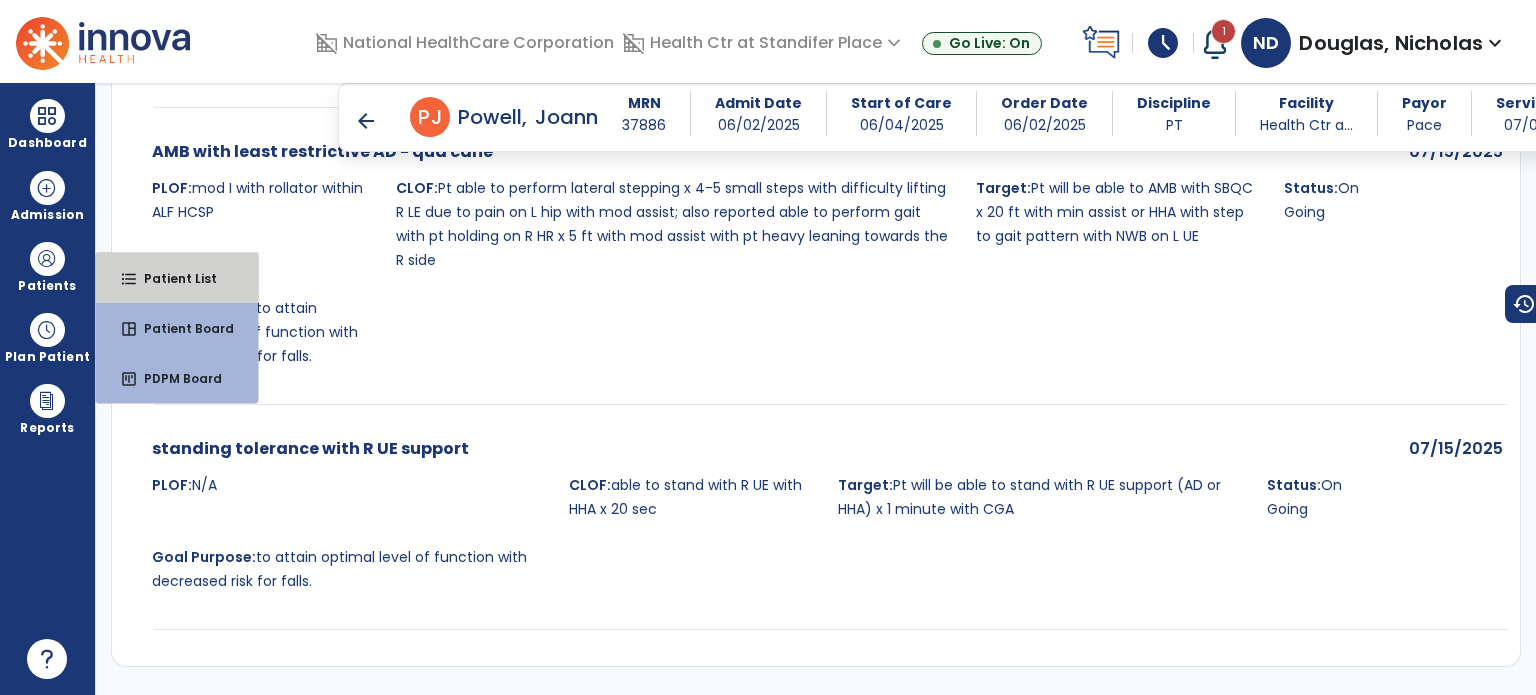 click on "Patient List" at bounding box center (172, 278) 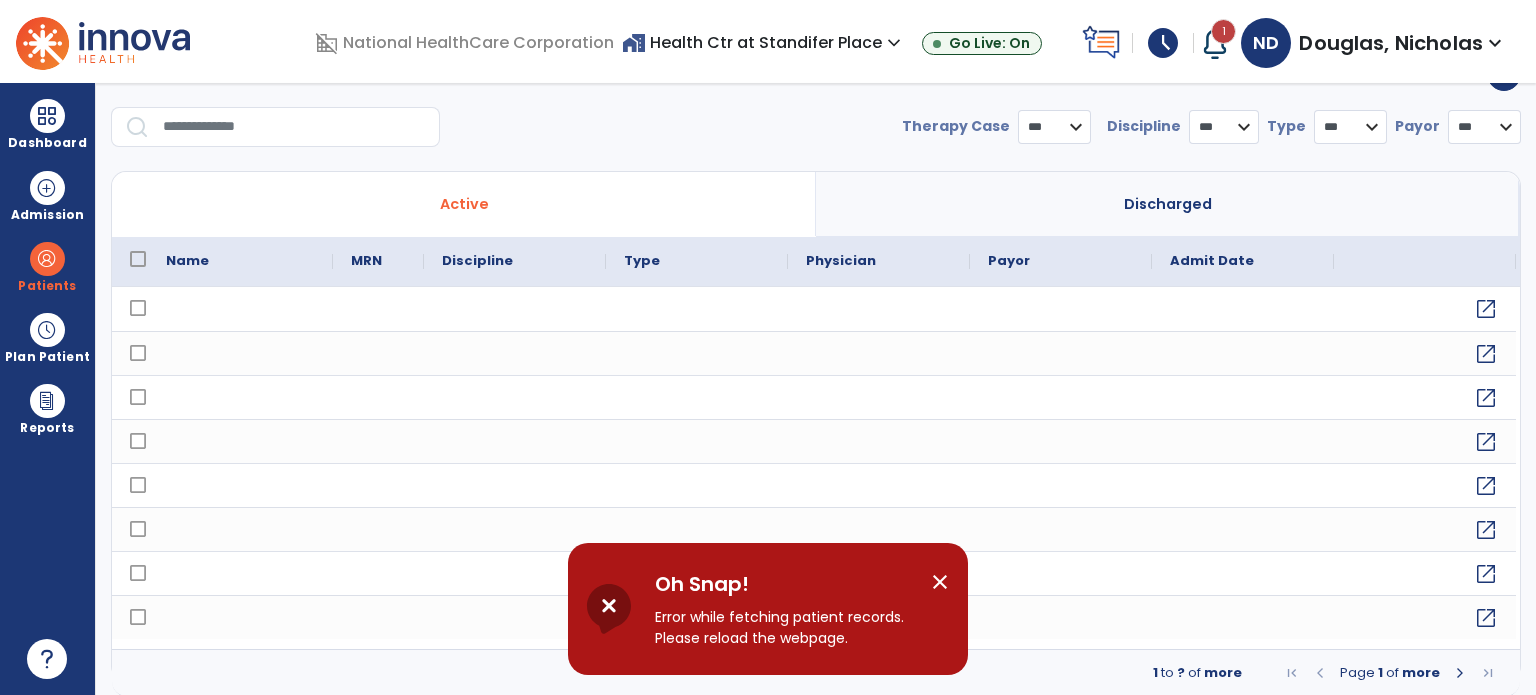 click at bounding box center [294, 127] 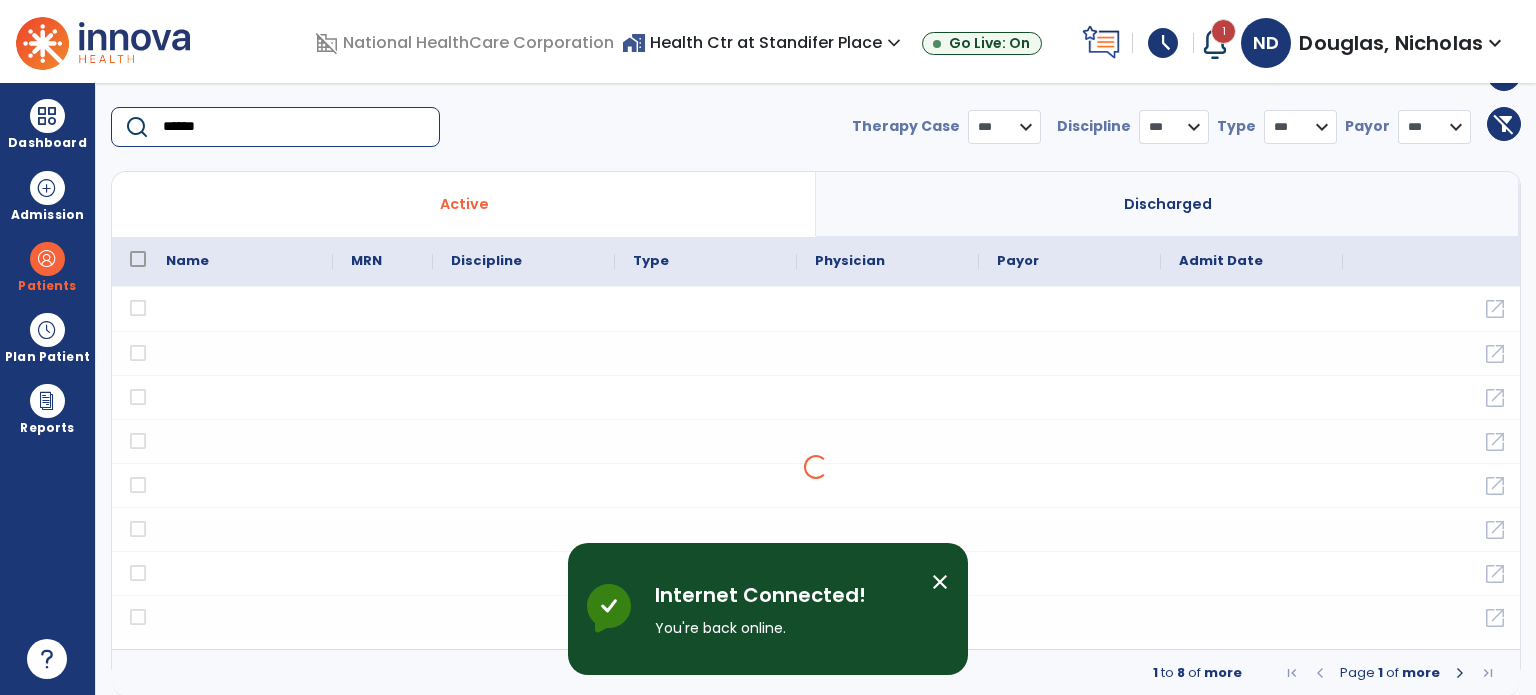click at bounding box center [47, 259] 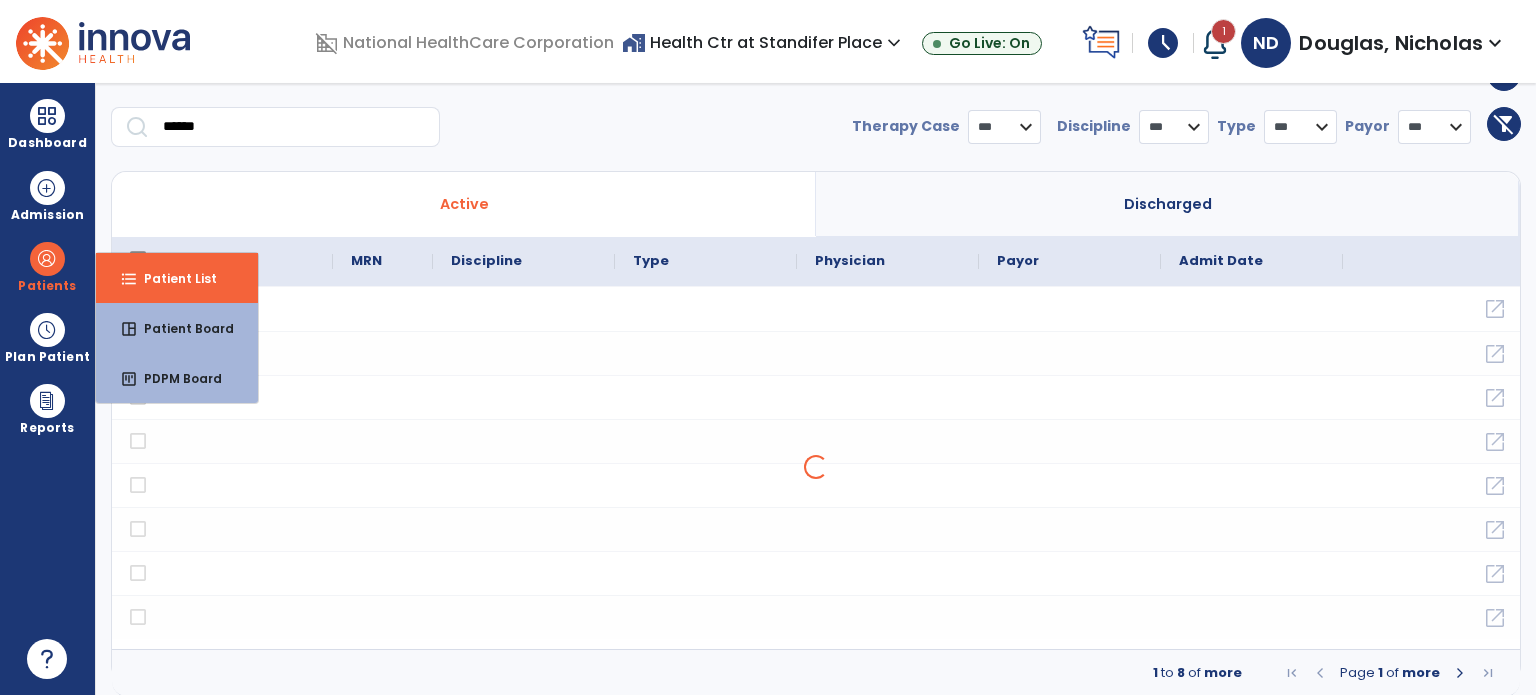 click on "format_list_bulleted  Patient List" at bounding box center [177, 278] 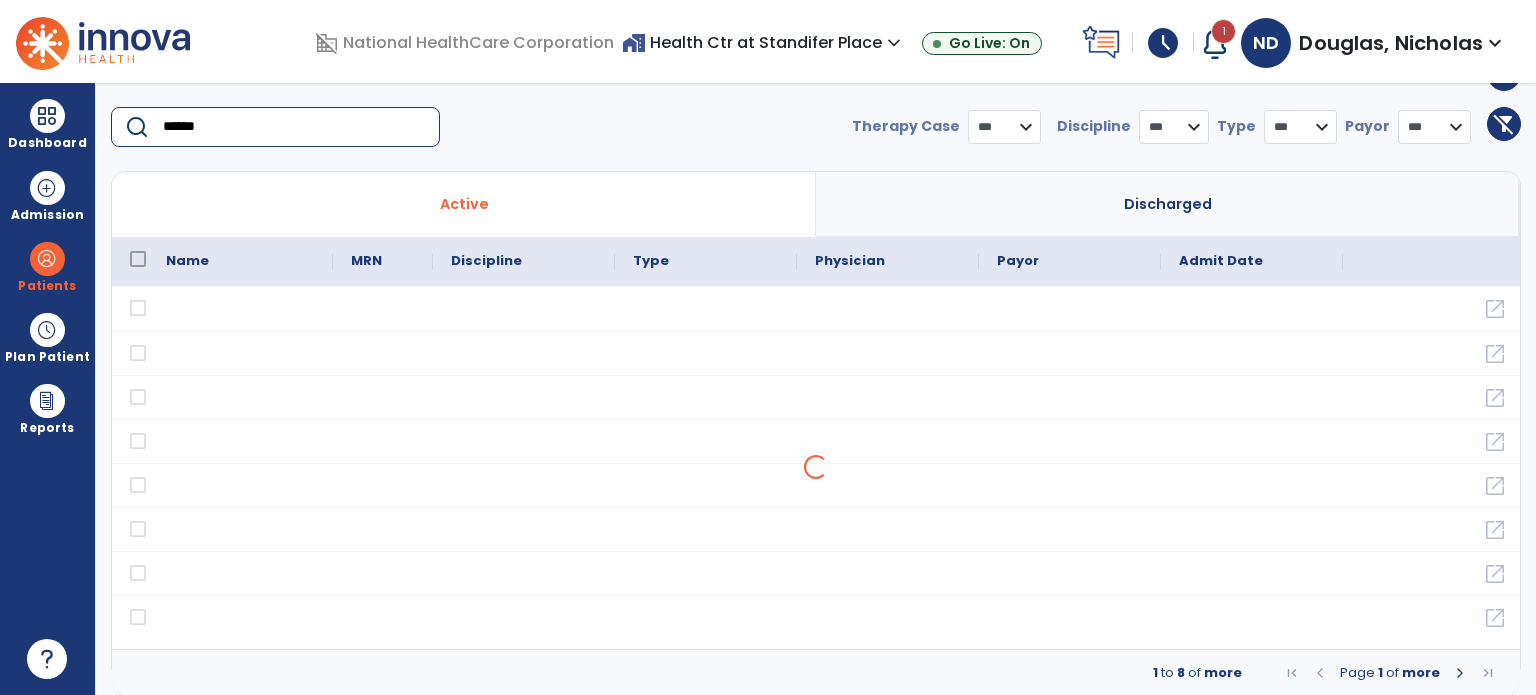 click on "******" at bounding box center (294, 127) 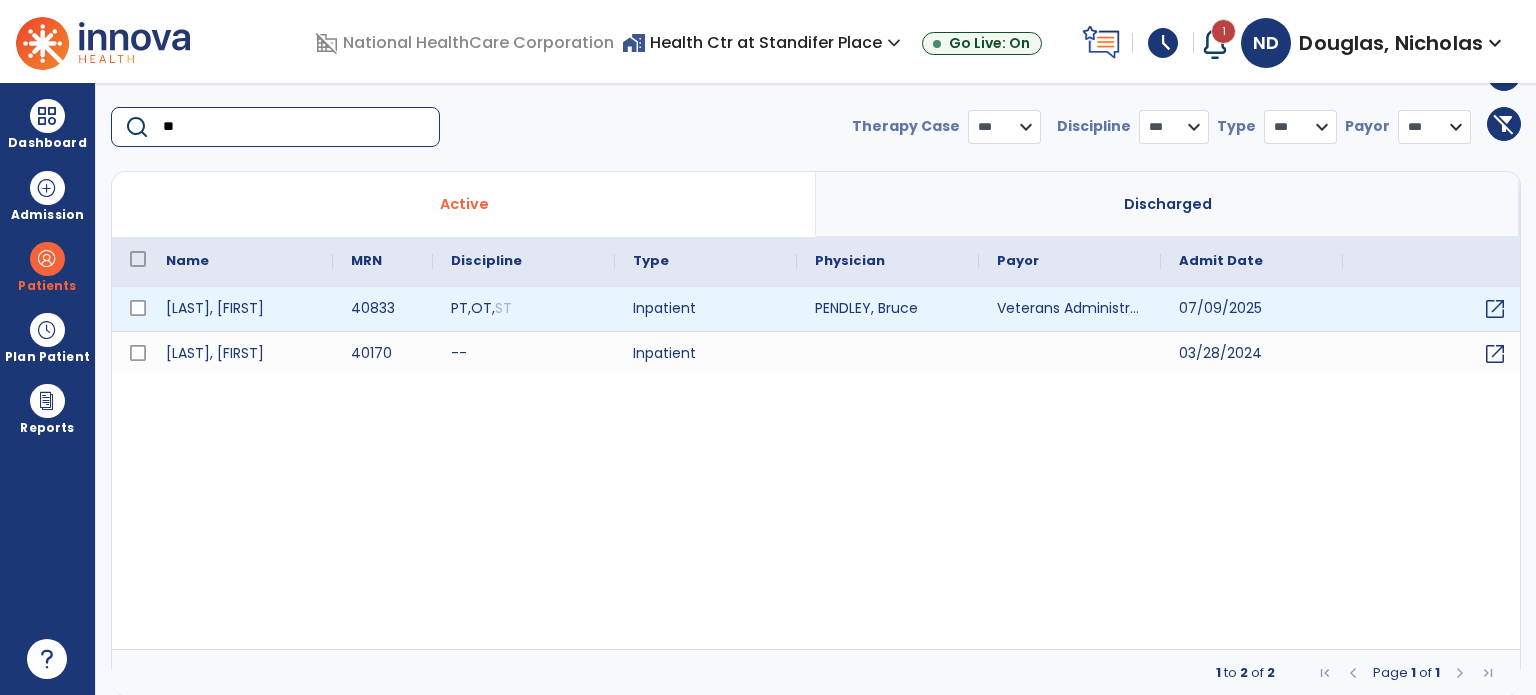 type on "**" 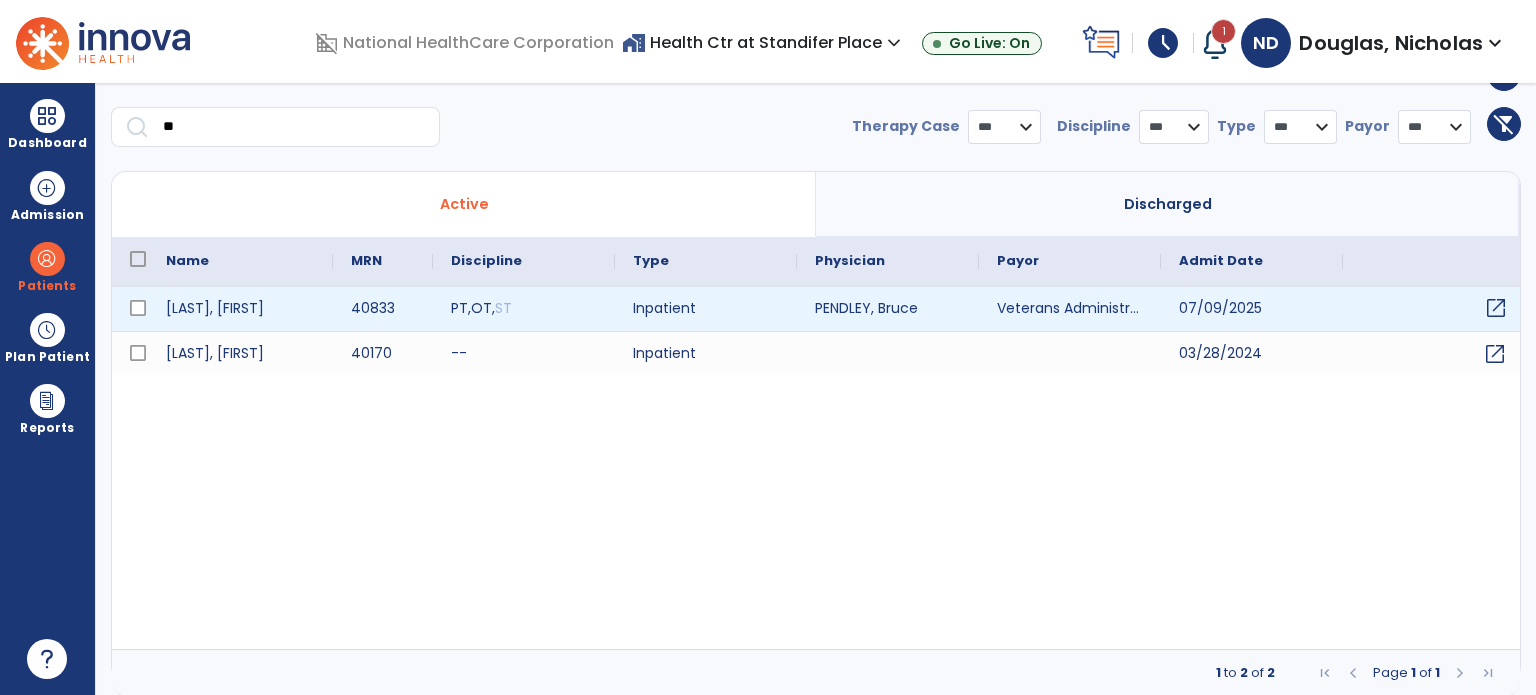 click on "open_in_new" at bounding box center (1434, 309) 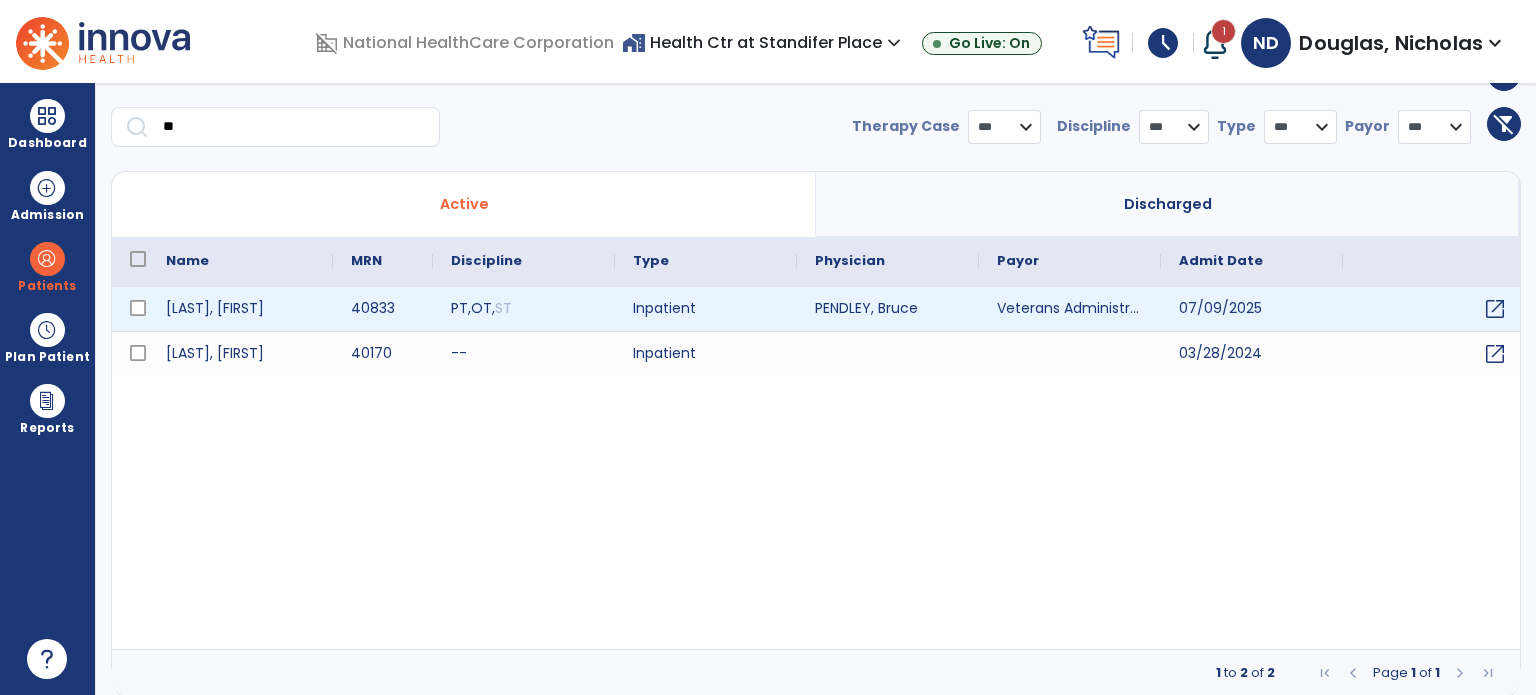 scroll, scrollTop: 0, scrollLeft: 0, axis: both 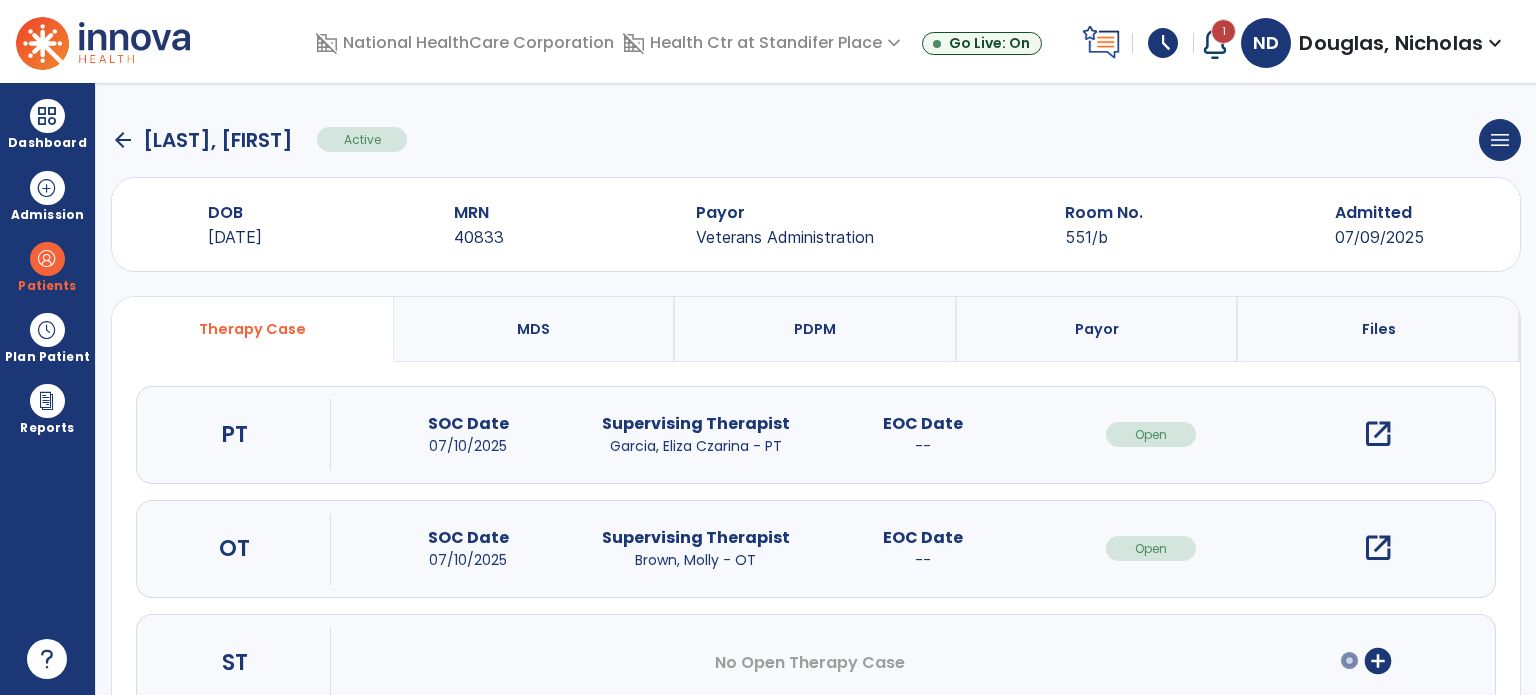 click on "Therapy Case MDS PDPM Payor Files PT SOC Date 07/10/2025 Supervising Therapist [FIRST] [LAST] - PT EOC Date -- Open open_in_new OT SOC Date 07/10/2025 Supervising Therapist [FIRST] [LAST] - OT EOC Date -- Open open_in_new ST No Open Therapy Case add_circle
Case No.
SOC Date" 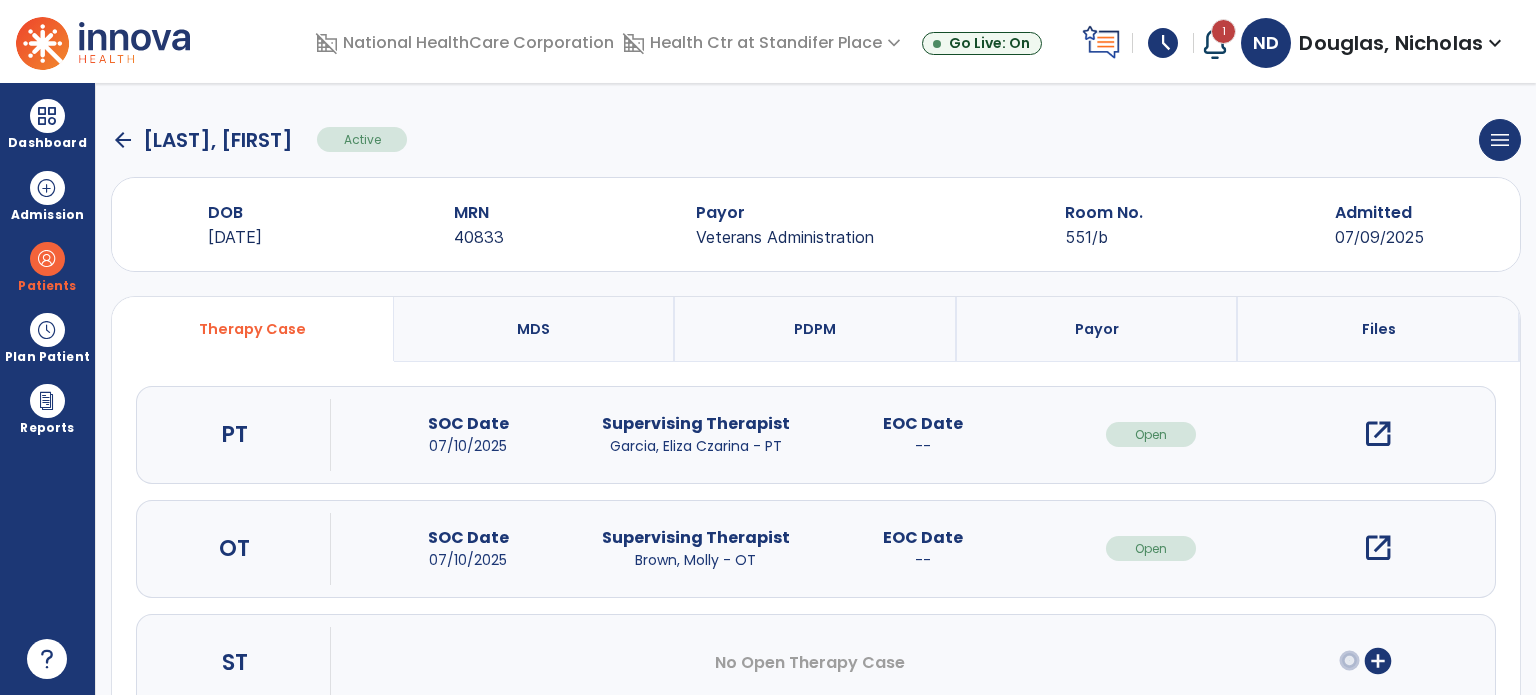 click on "open_in_new" at bounding box center [1378, 434] 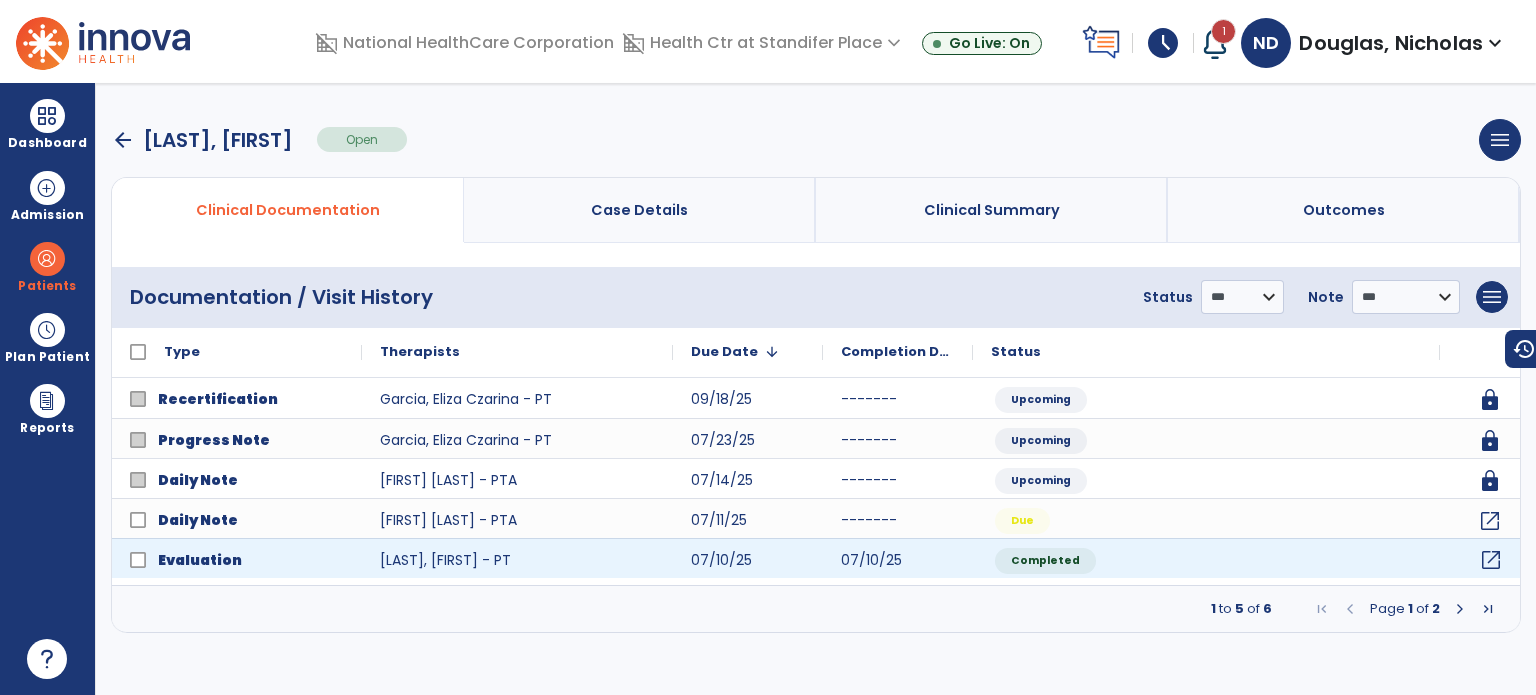 click on "open_in_new" 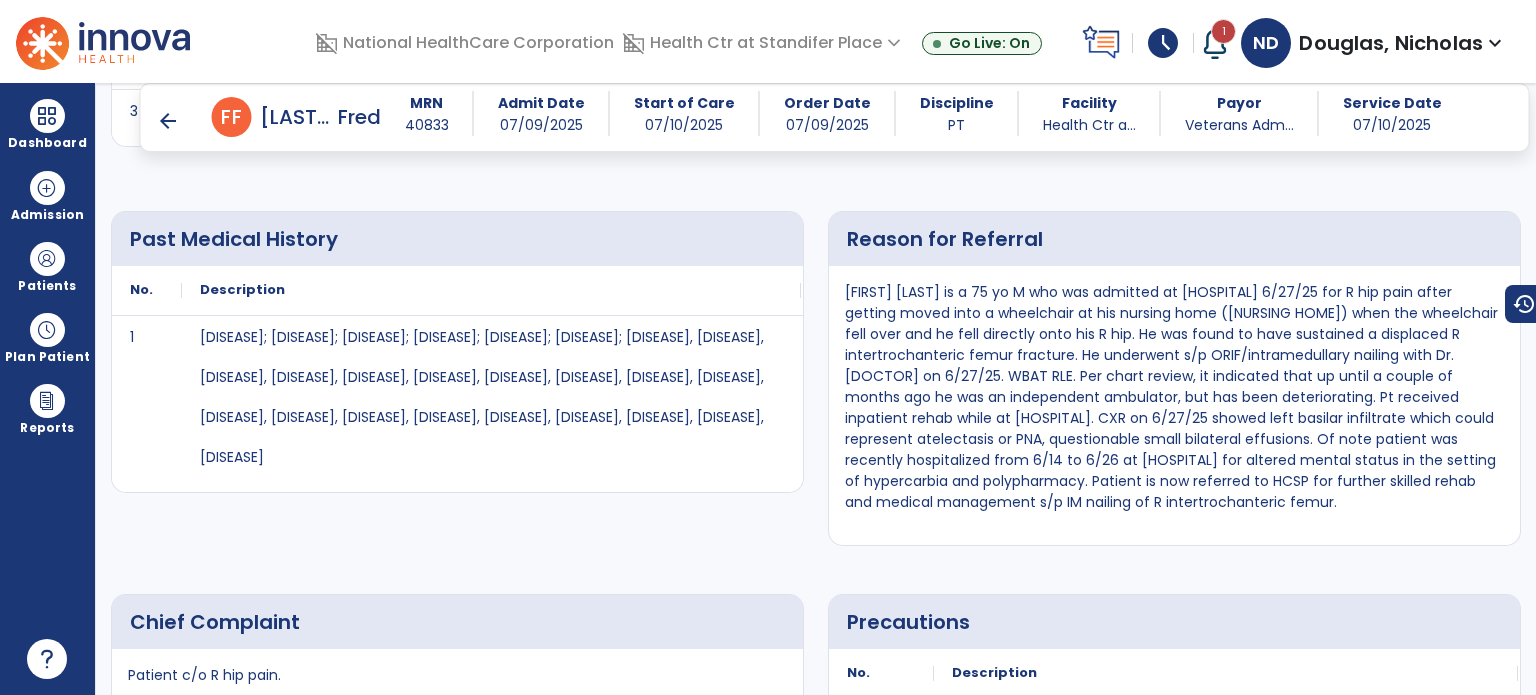 scroll, scrollTop: 804, scrollLeft: 0, axis: vertical 